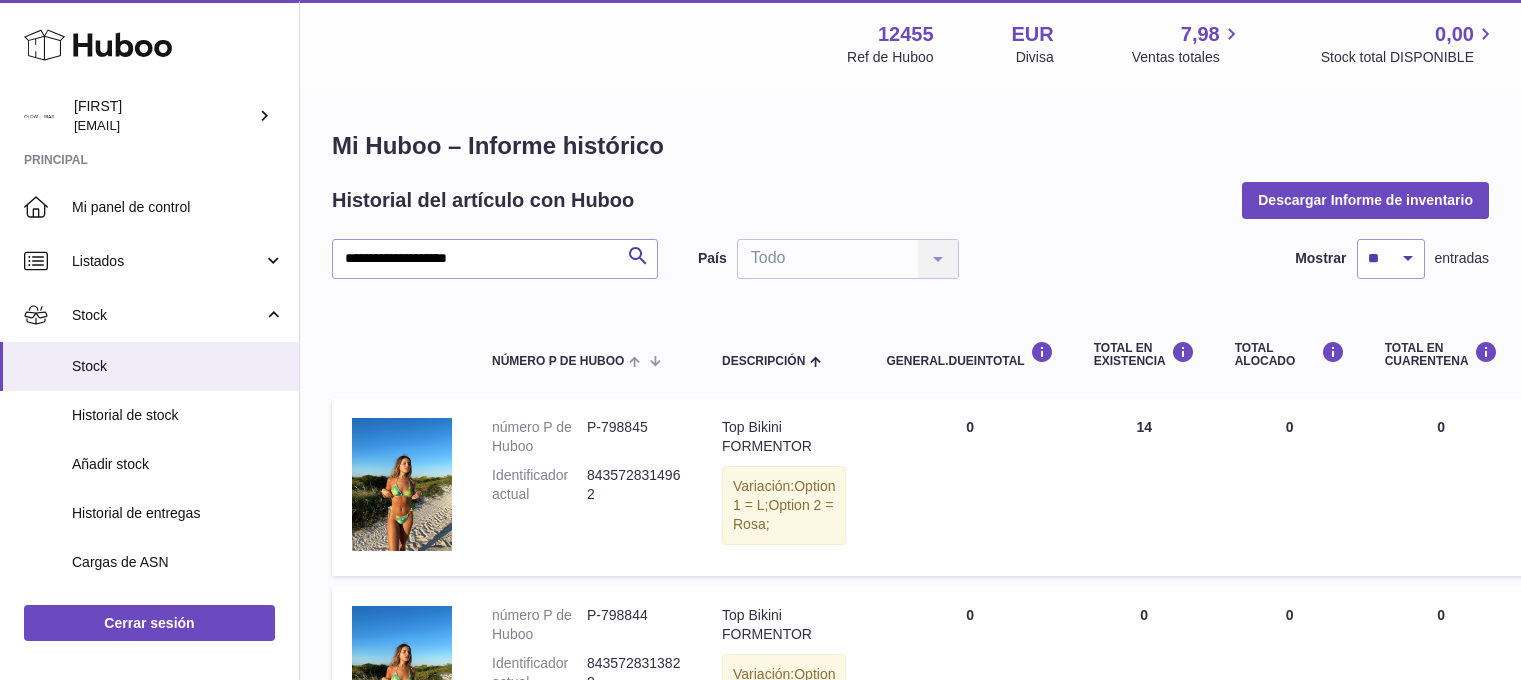 scroll, scrollTop: 477, scrollLeft: 0, axis: vertical 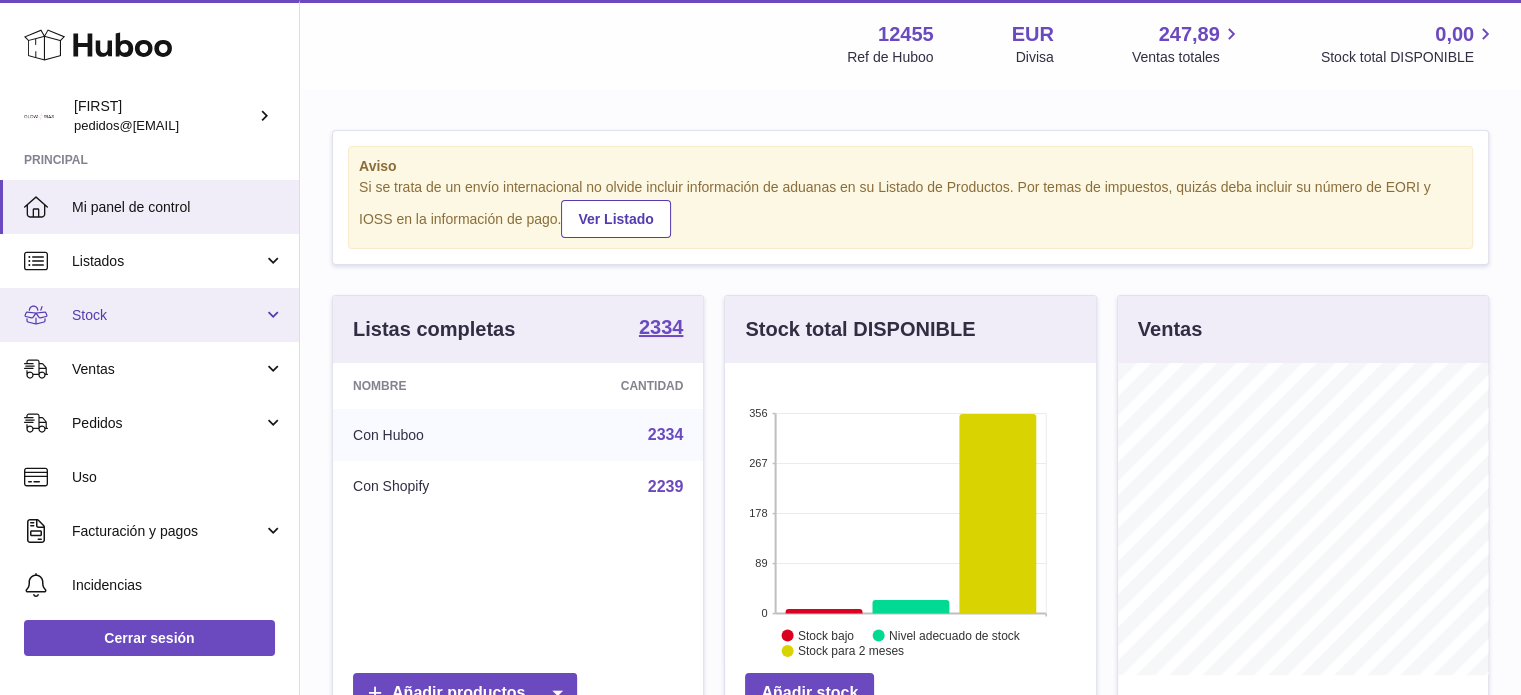 click on "Stock" at bounding box center [149, 315] 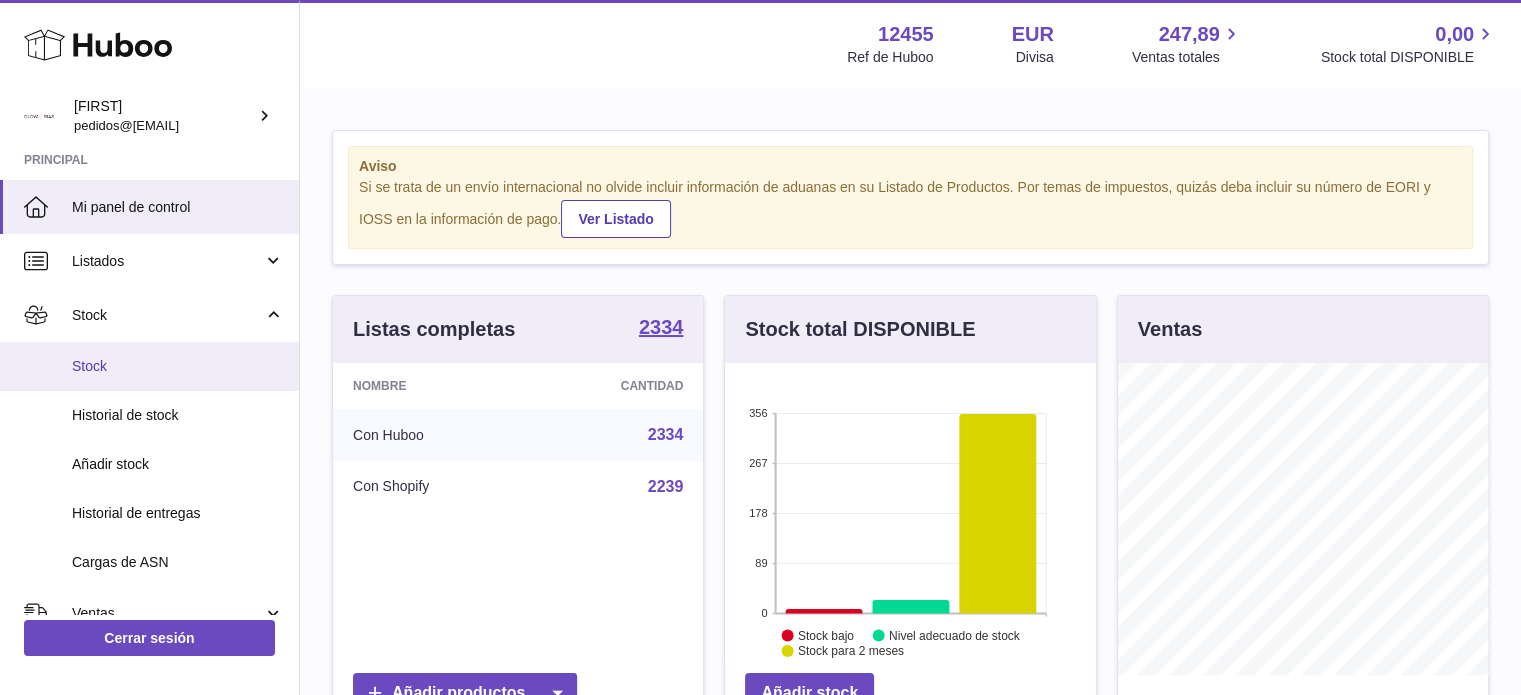 click on "Stock" at bounding box center [178, 366] 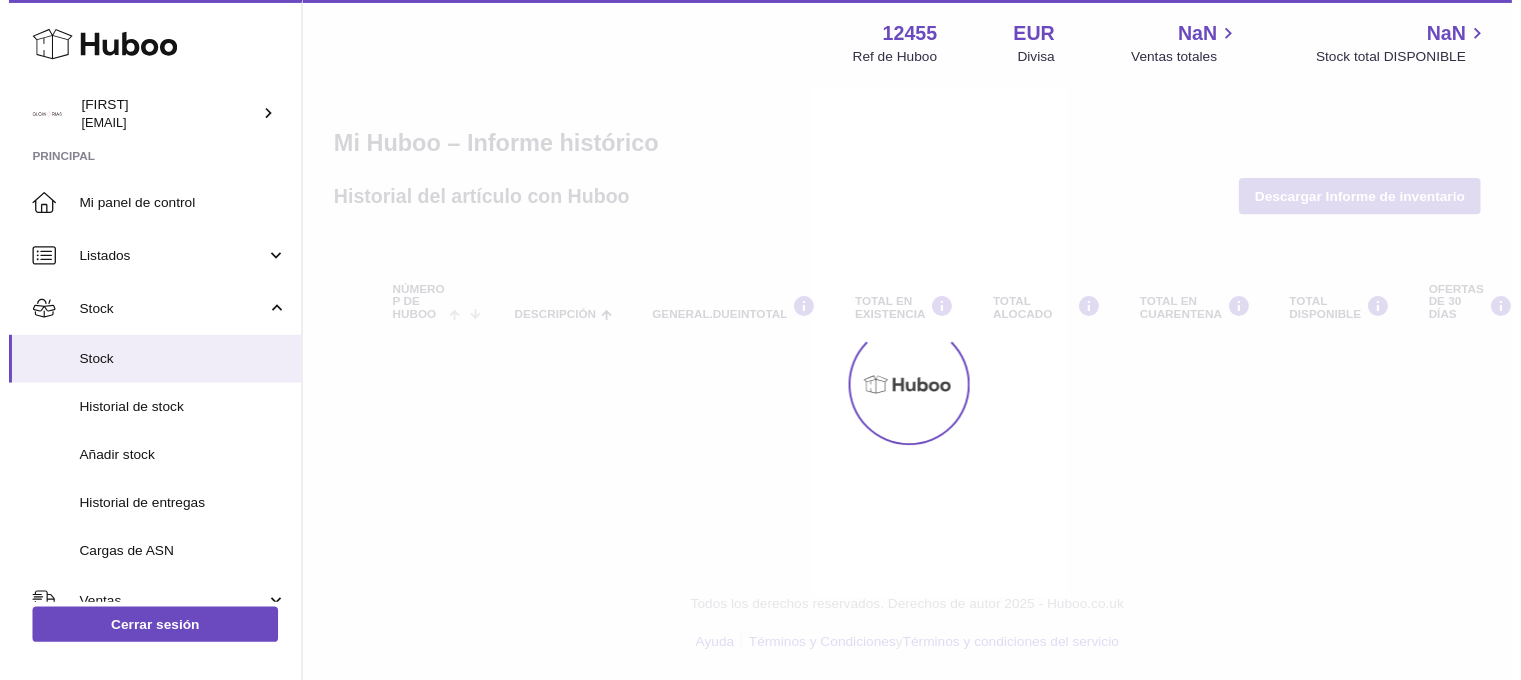 scroll, scrollTop: 0, scrollLeft: 0, axis: both 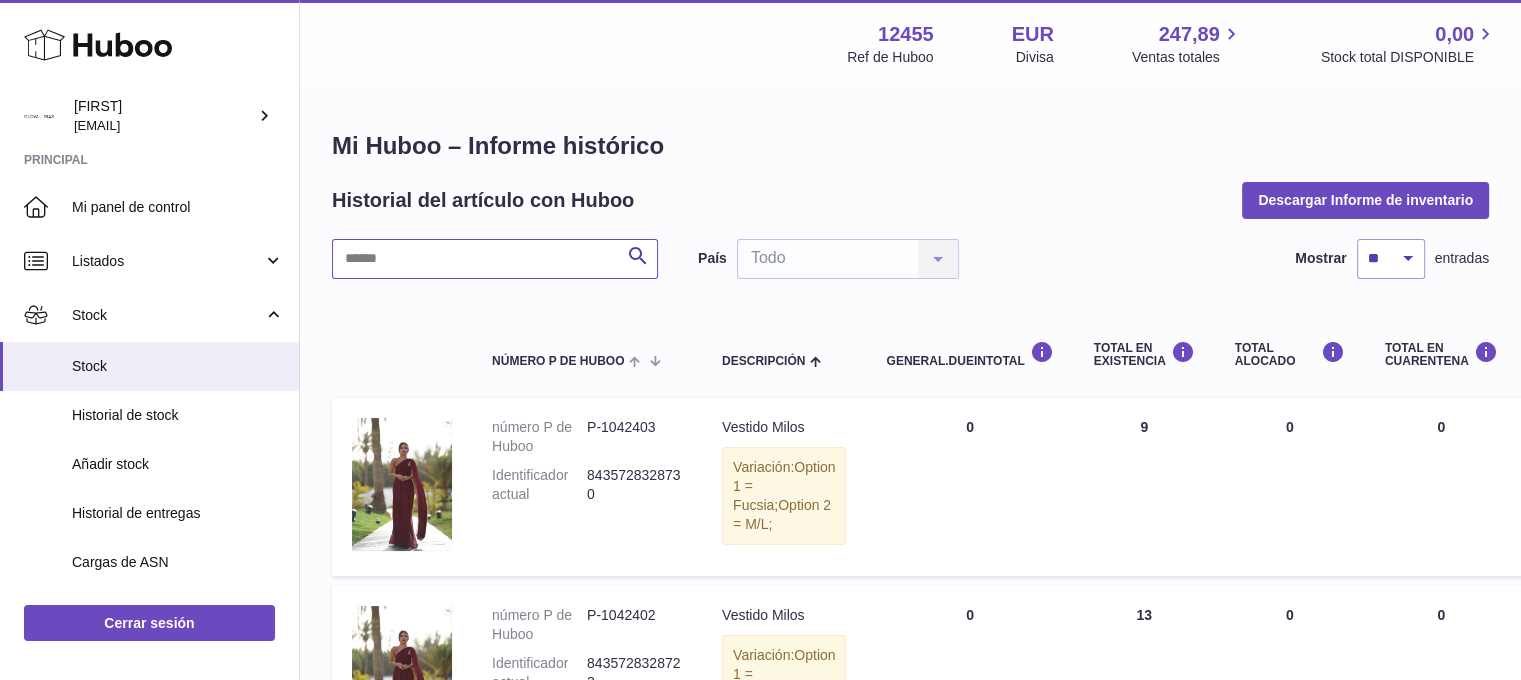 click at bounding box center [495, 259] 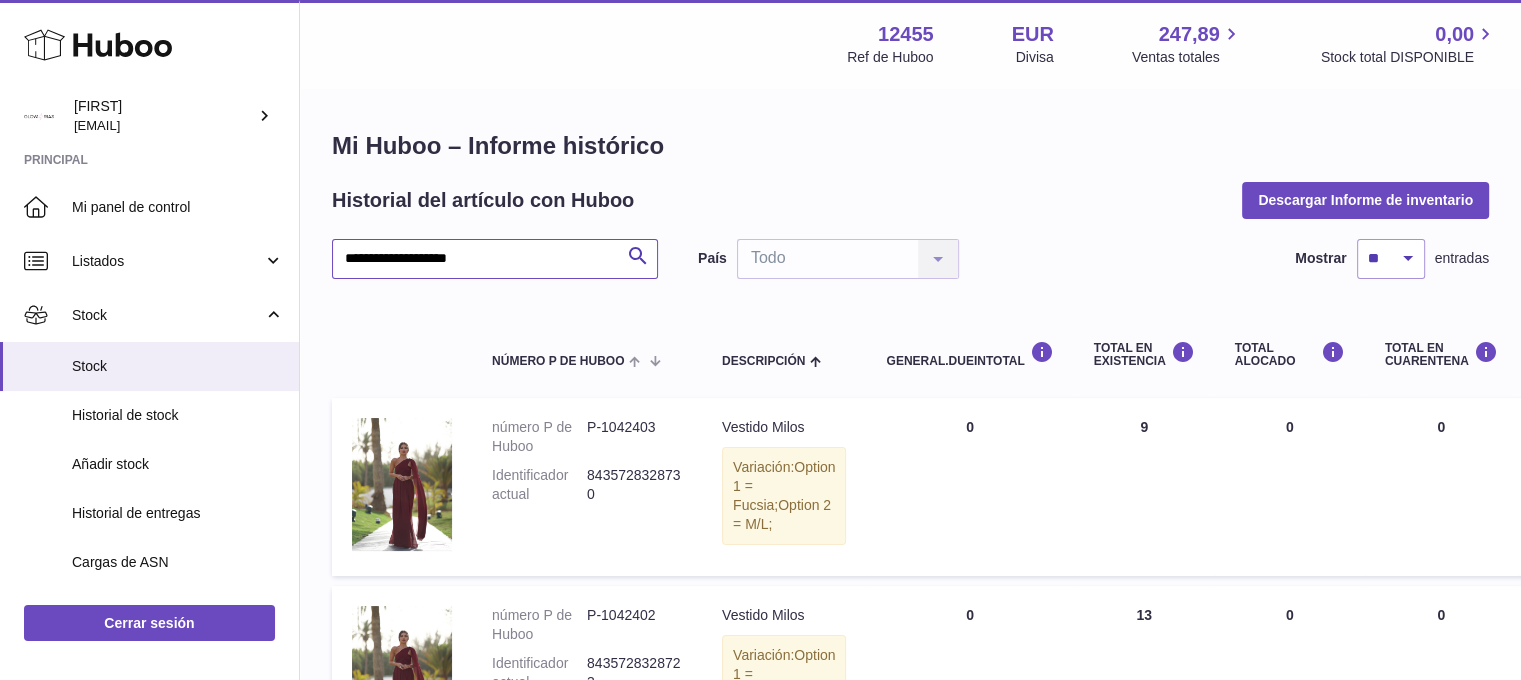type on "**********" 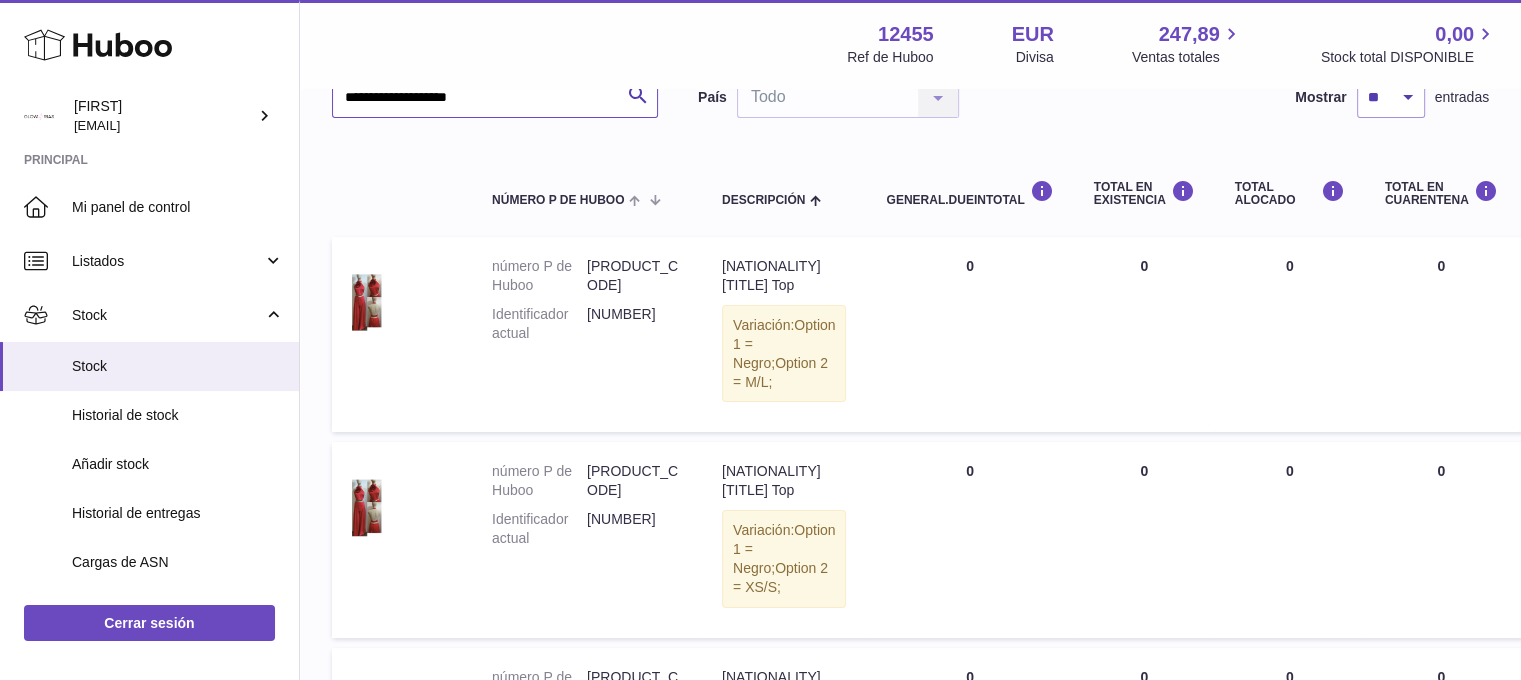 scroll, scrollTop: 166, scrollLeft: 0, axis: vertical 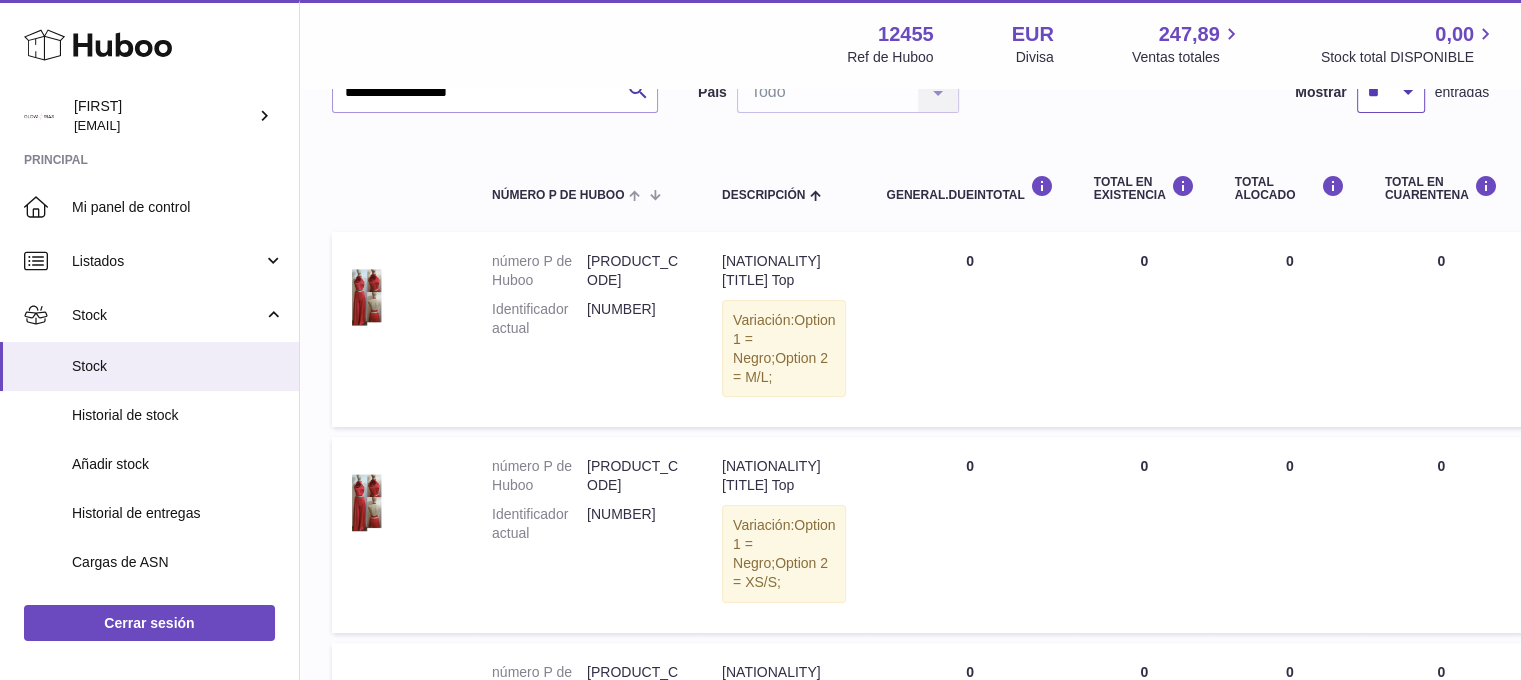 click on "** ** ** ***" at bounding box center (1391, 93) 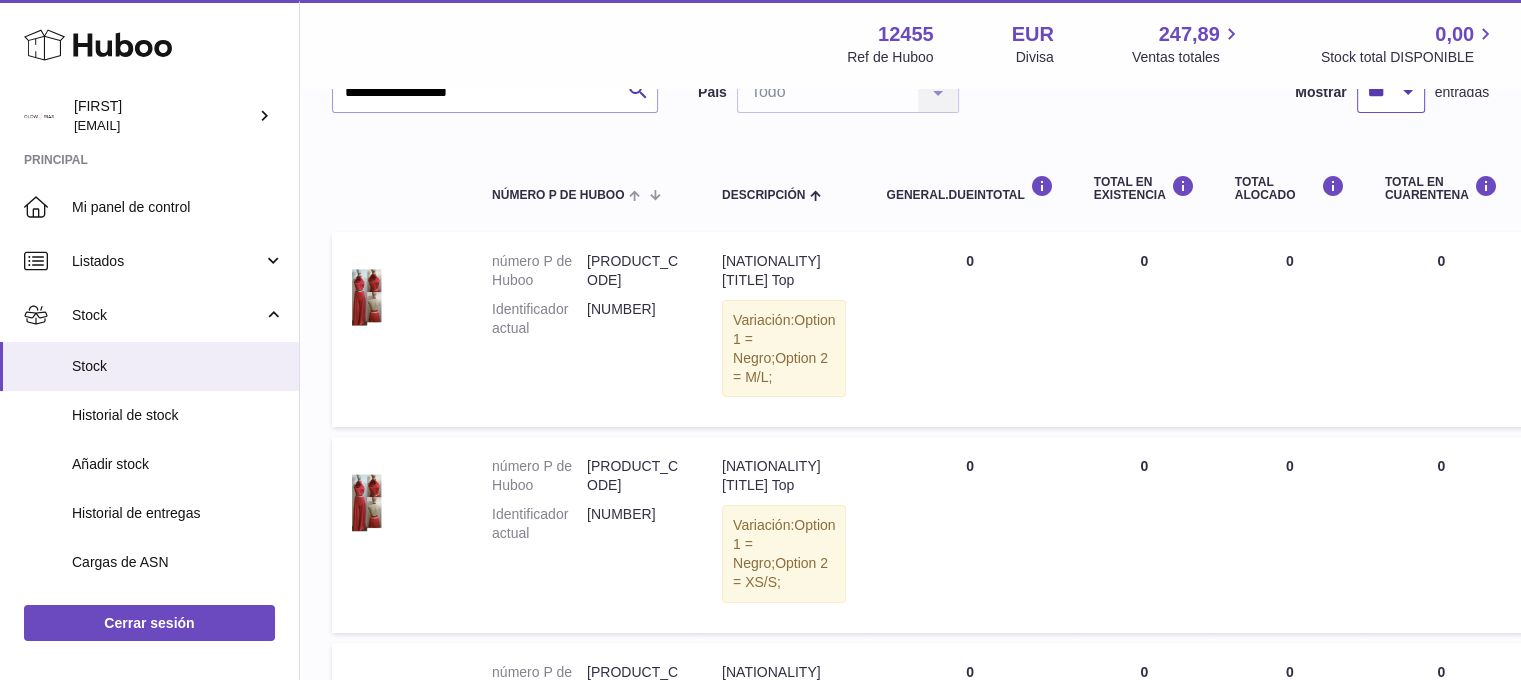 click on "** ** ** ***" at bounding box center (1391, 93) 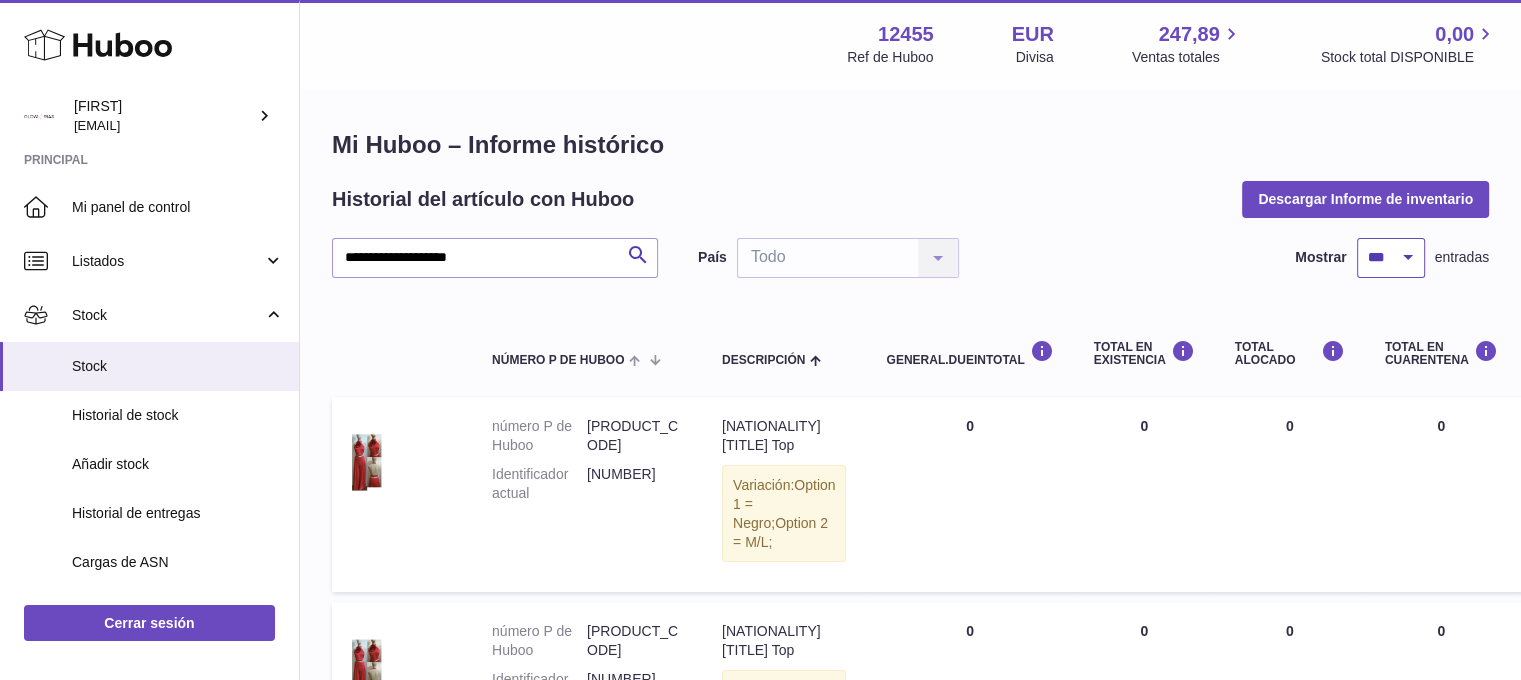scroll, scrollTop: 0, scrollLeft: 0, axis: both 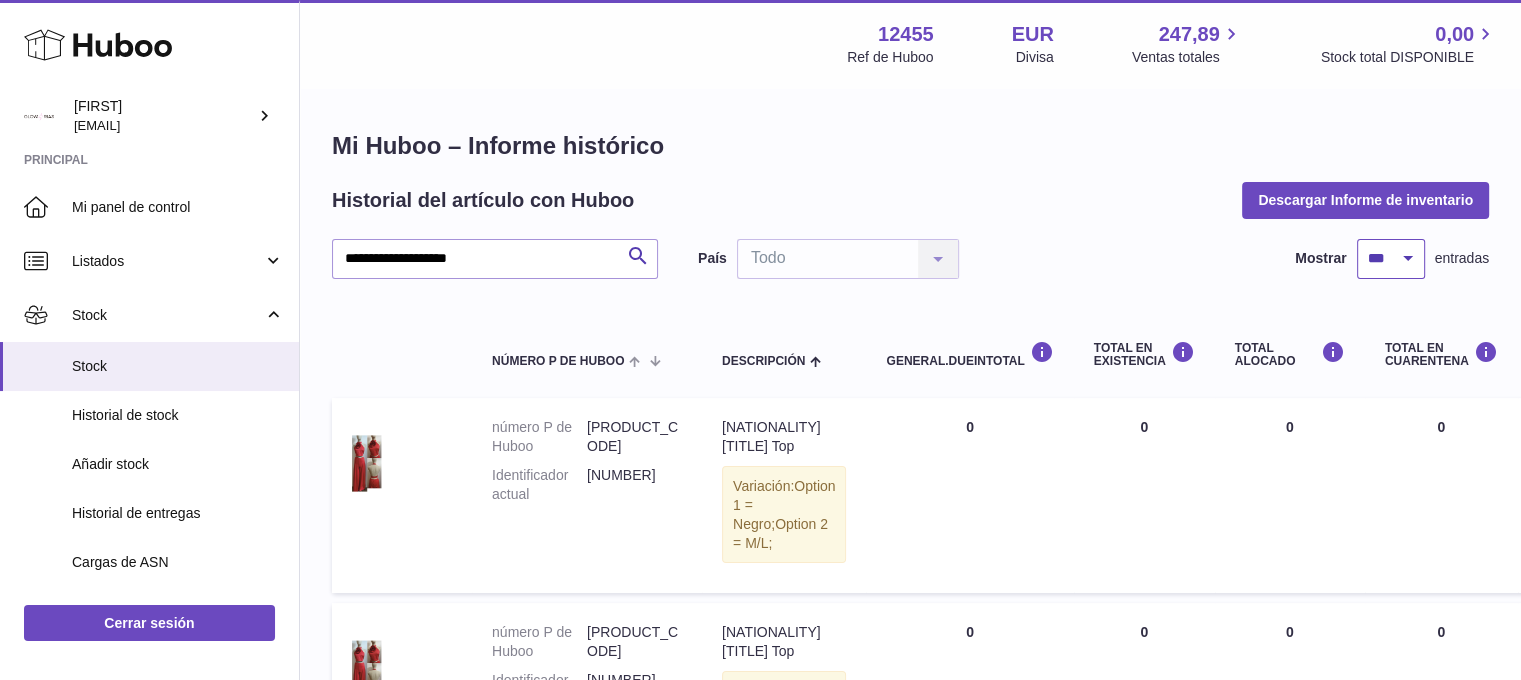 click on "** ** ** ***" at bounding box center [1391, 259] 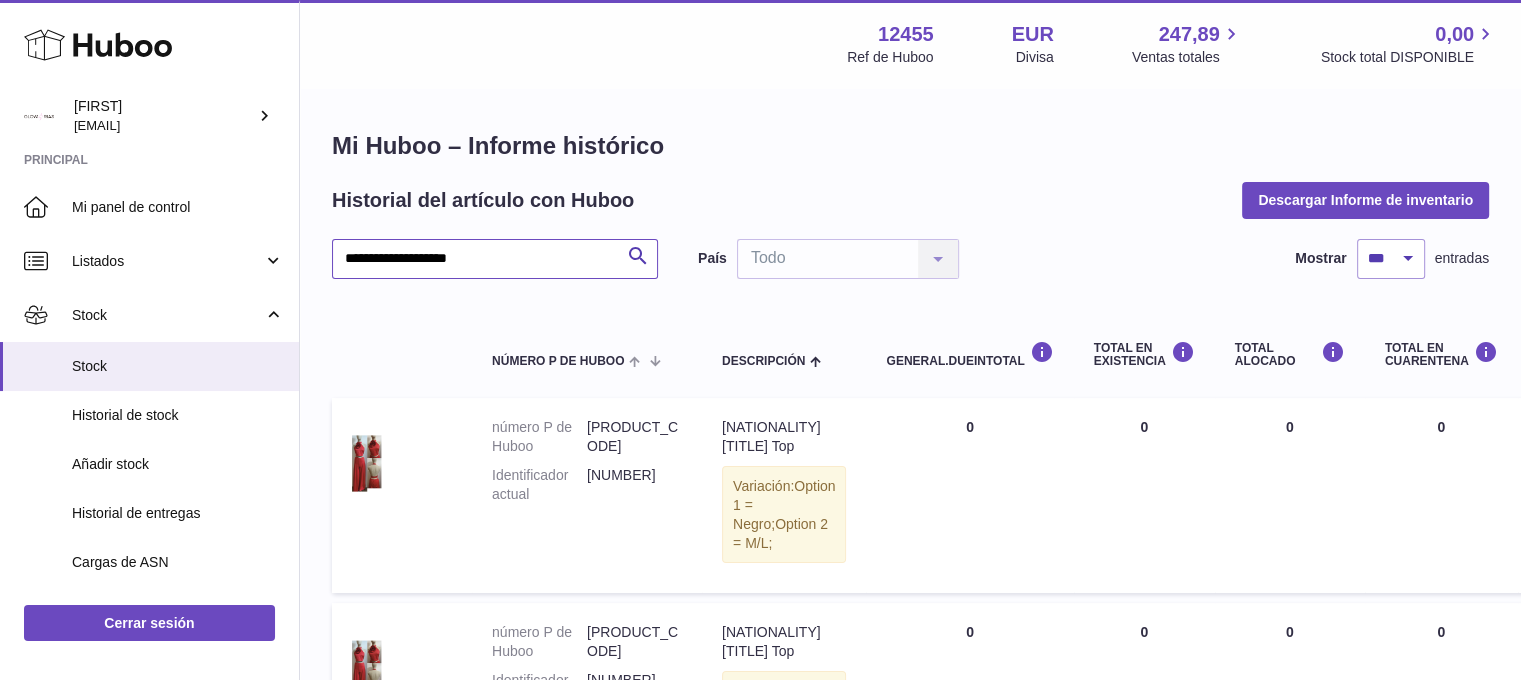 click on "**********" at bounding box center [495, 259] 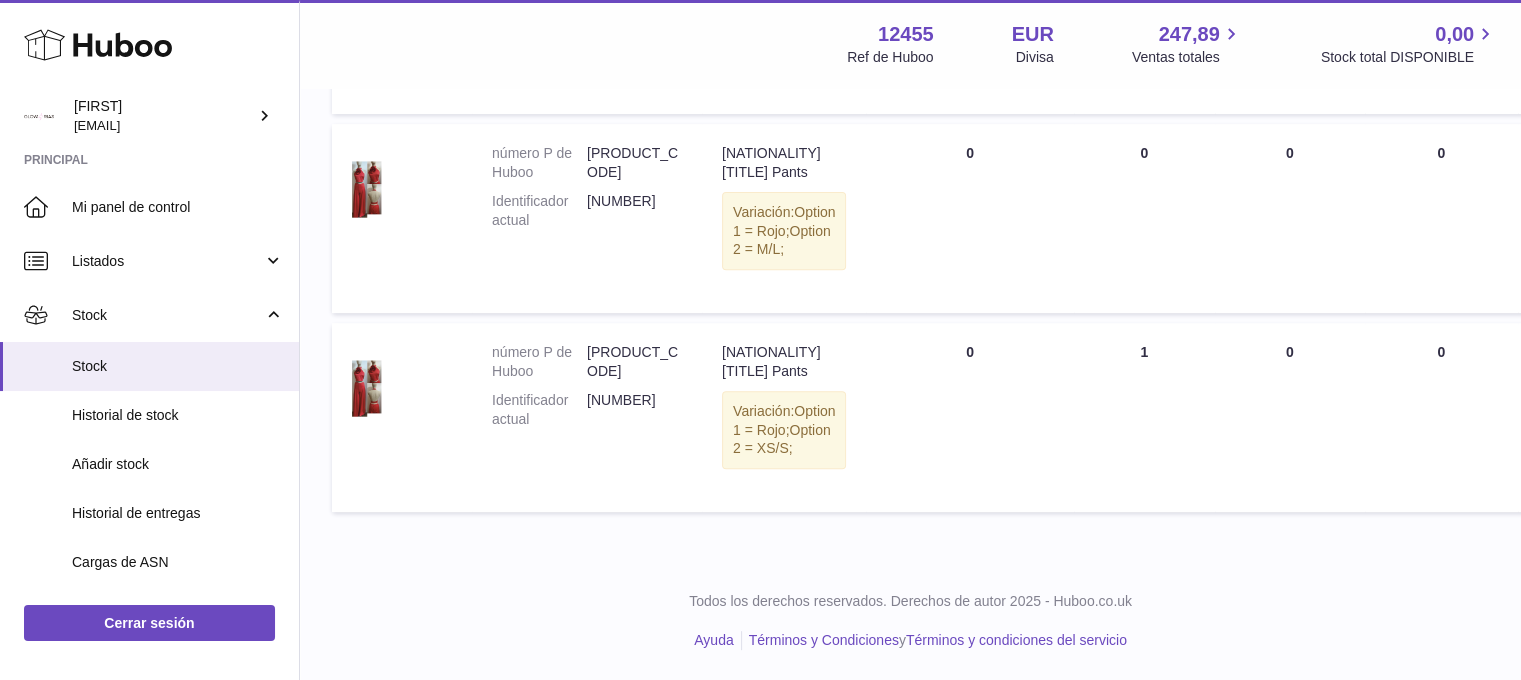 scroll, scrollTop: 700, scrollLeft: 0, axis: vertical 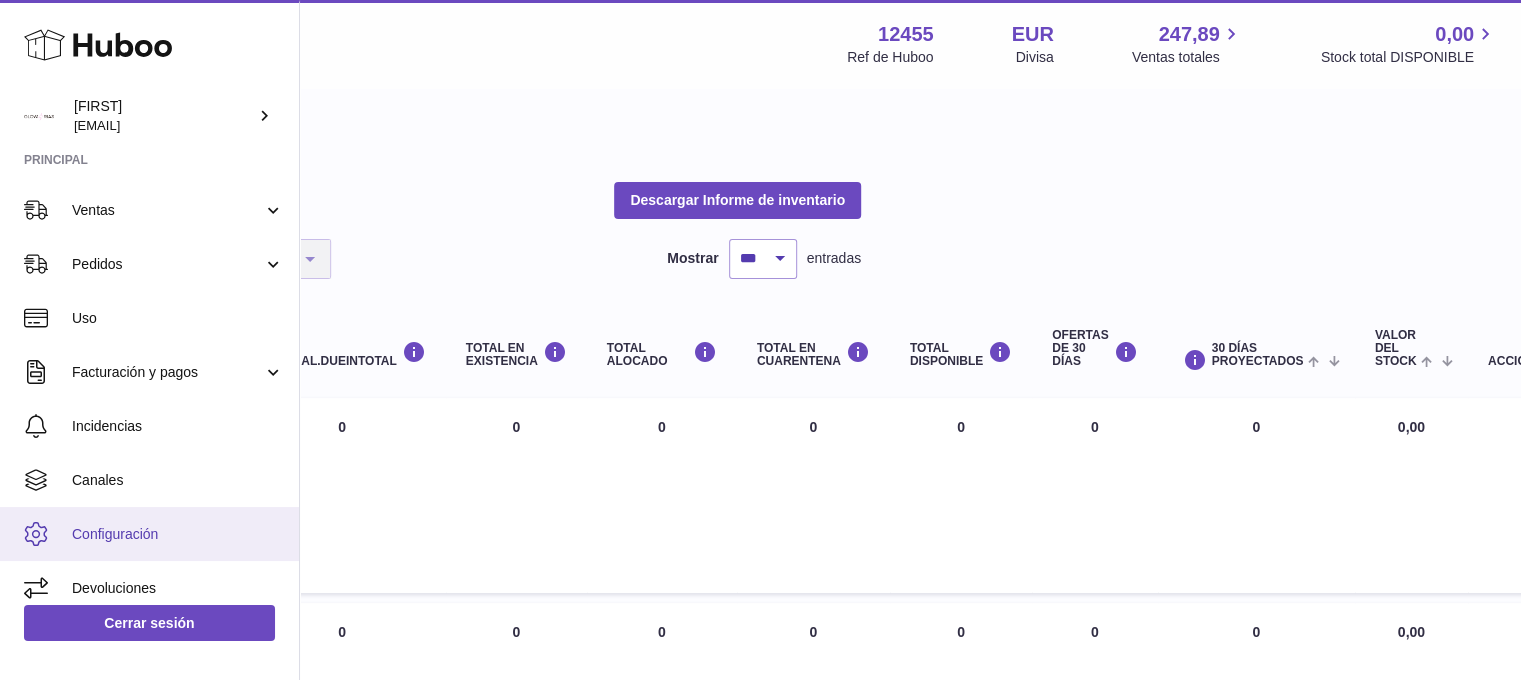 type on "**********" 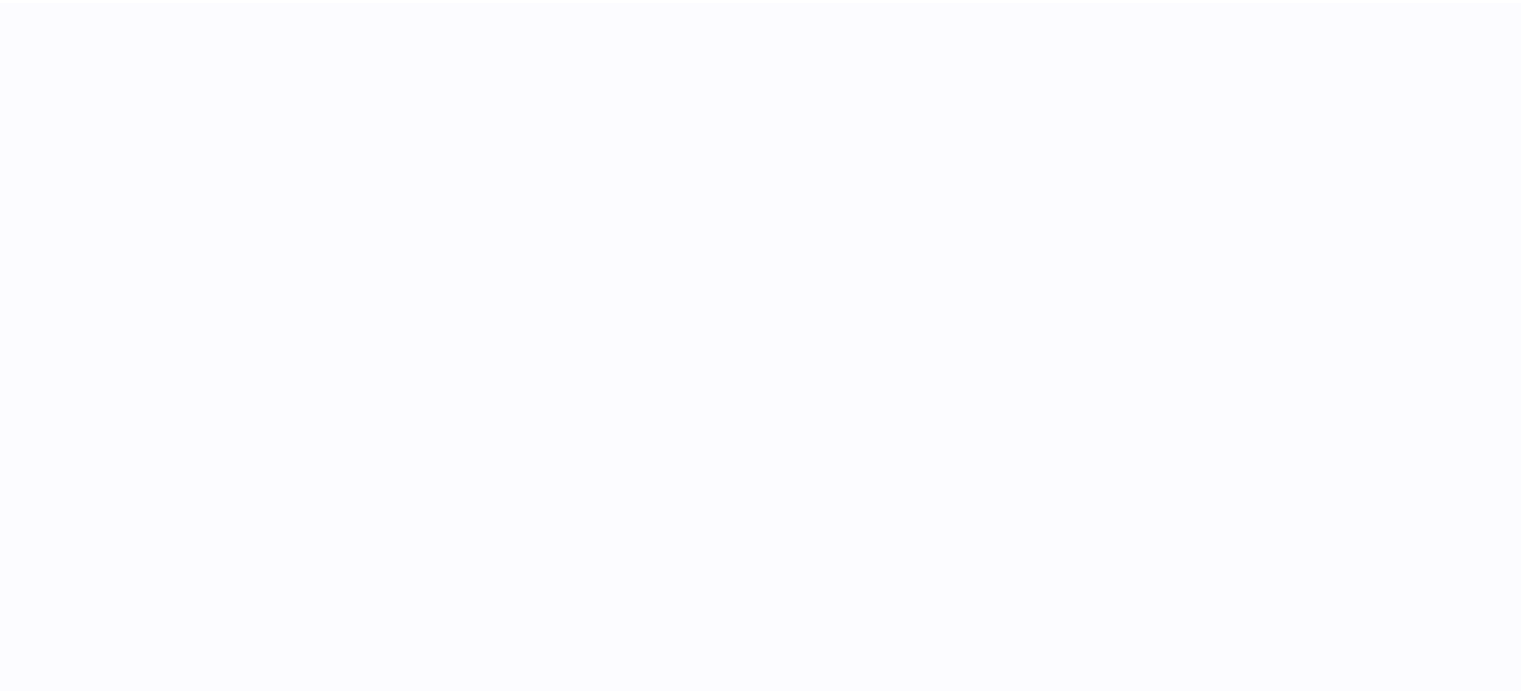scroll, scrollTop: 0, scrollLeft: 0, axis: both 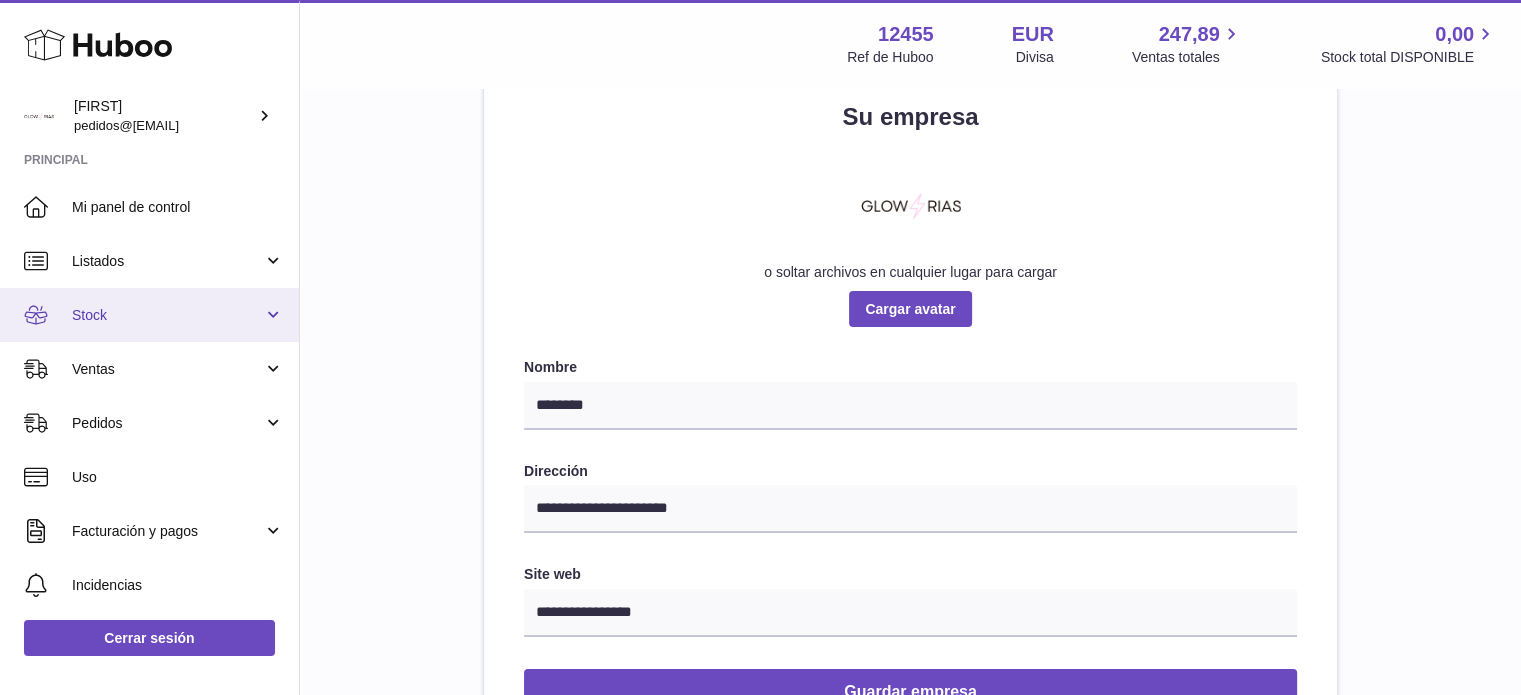 click on "Stock" at bounding box center [149, 315] 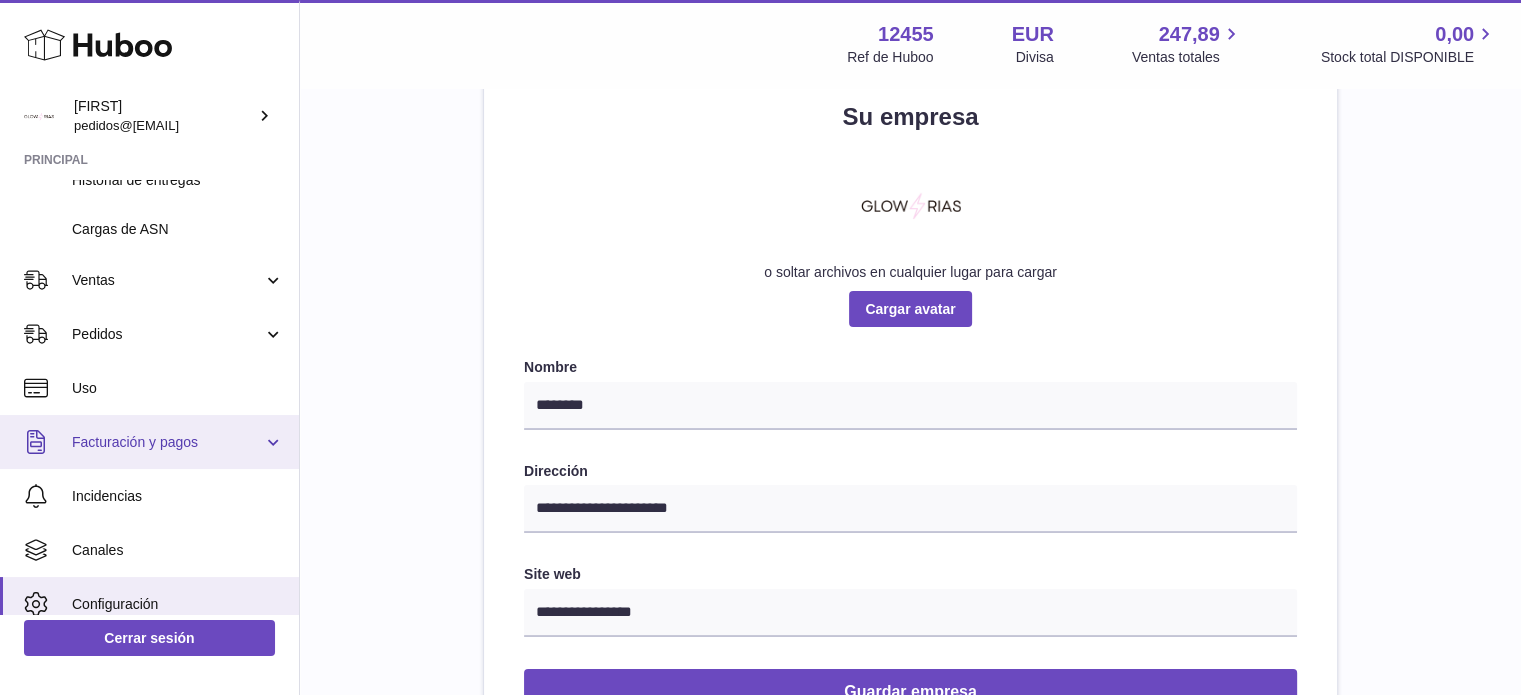 scroll, scrollTop: 403, scrollLeft: 0, axis: vertical 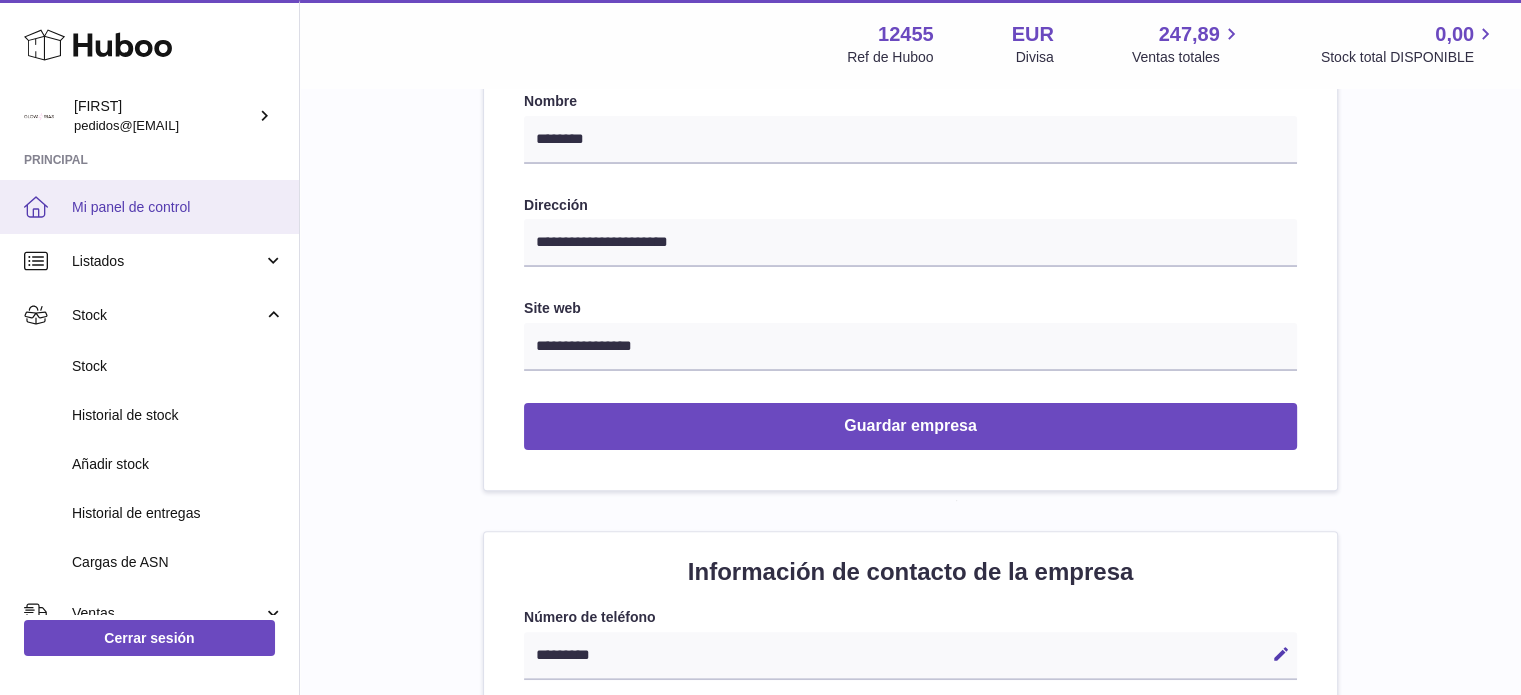 click on "Mi panel de control" at bounding box center [178, 207] 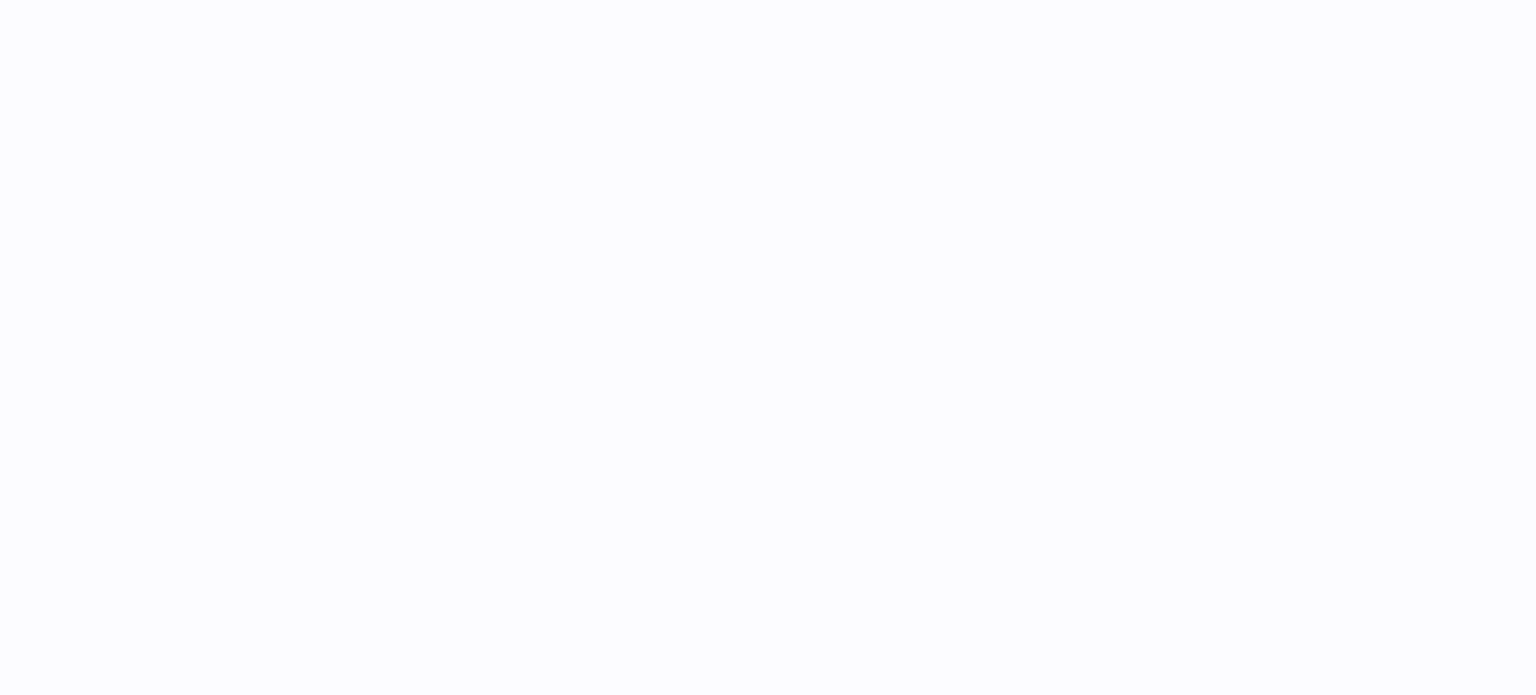 scroll, scrollTop: 0, scrollLeft: 0, axis: both 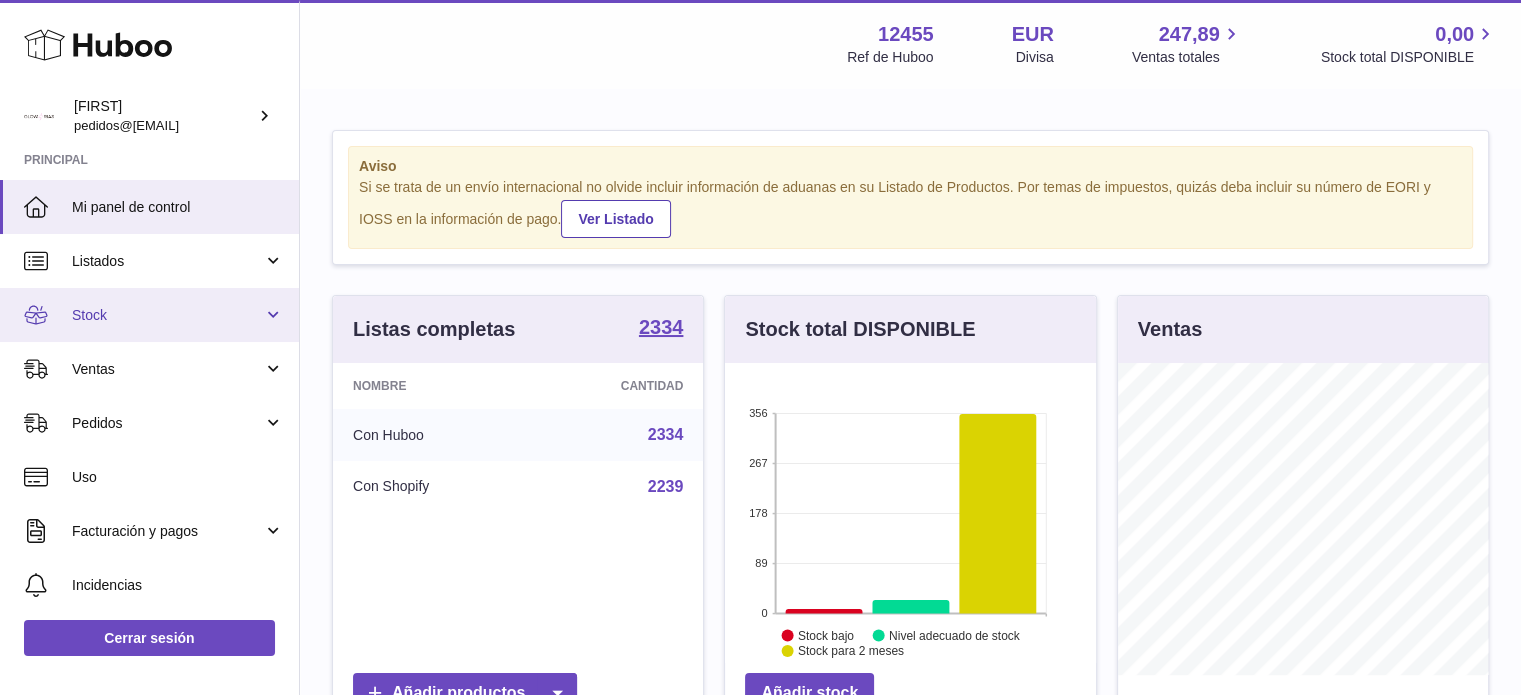 click on "Stock" at bounding box center (167, 315) 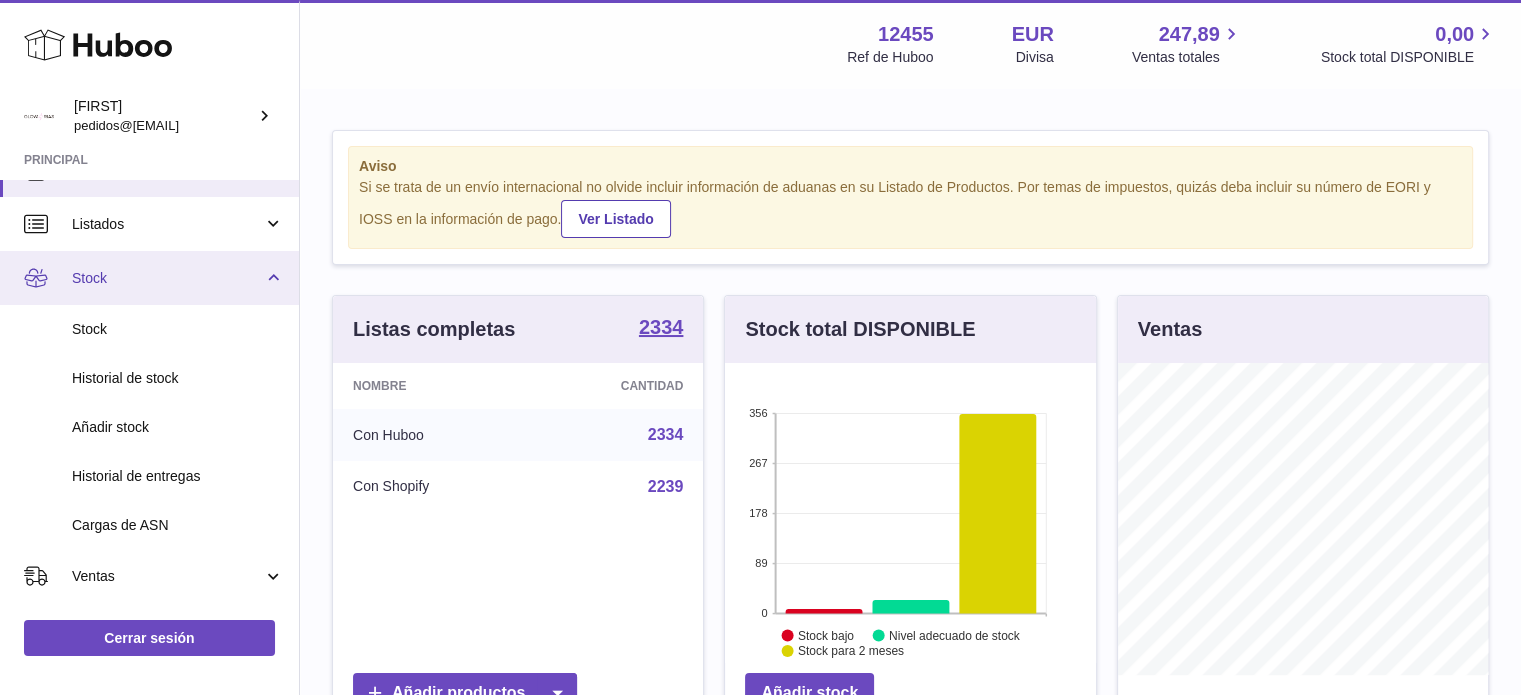 scroll, scrollTop: 100, scrollLeft: 0, axis: vertical 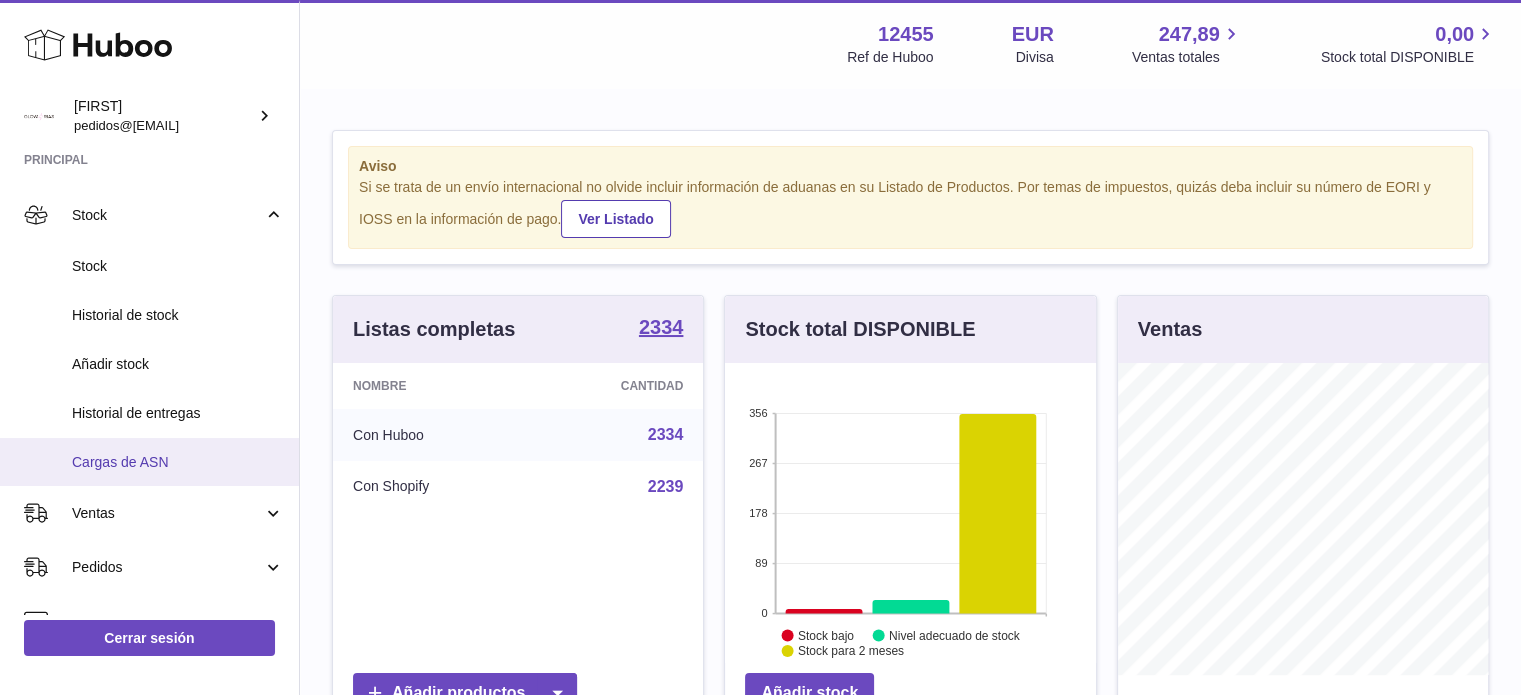 click on "Cargas de ASN" at bounding box center [178, 462] 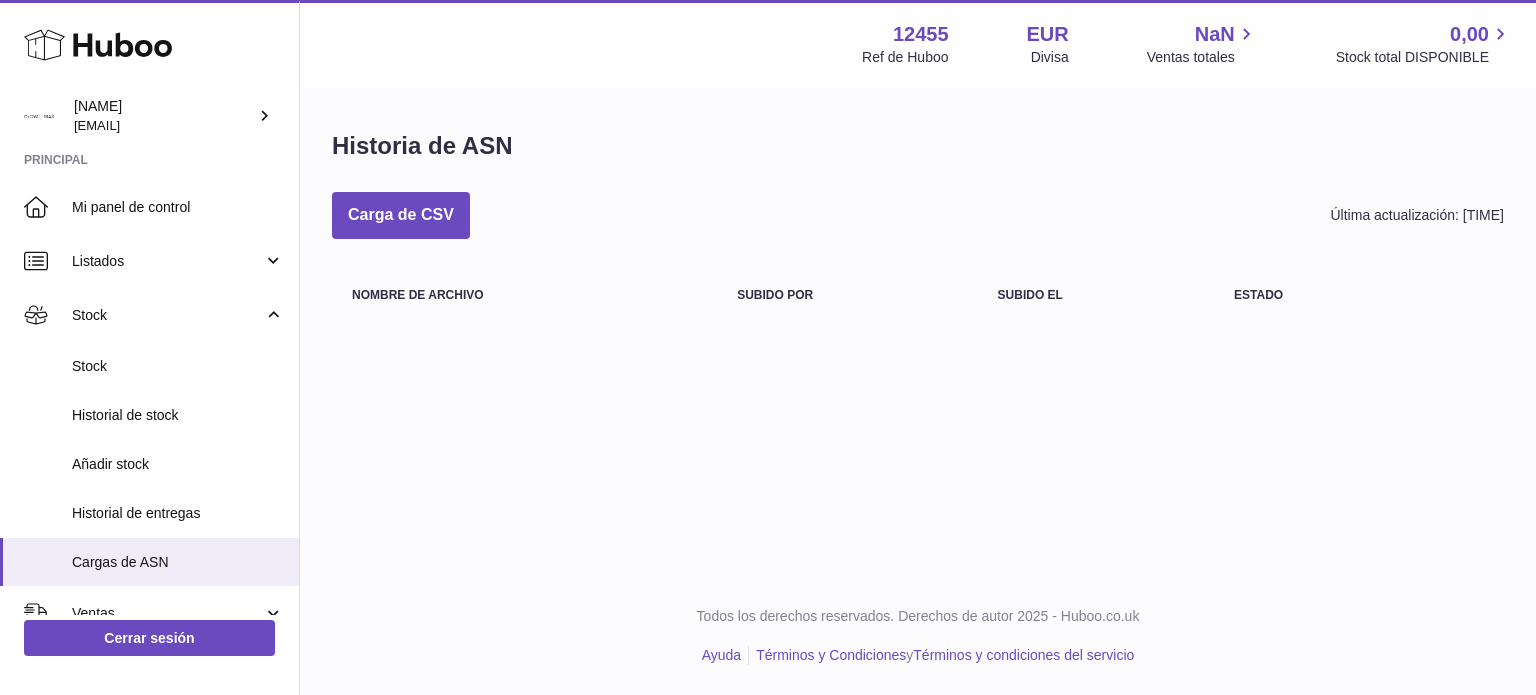 scroll, scrollTop: 0, scrollLeft: 0, axis: both 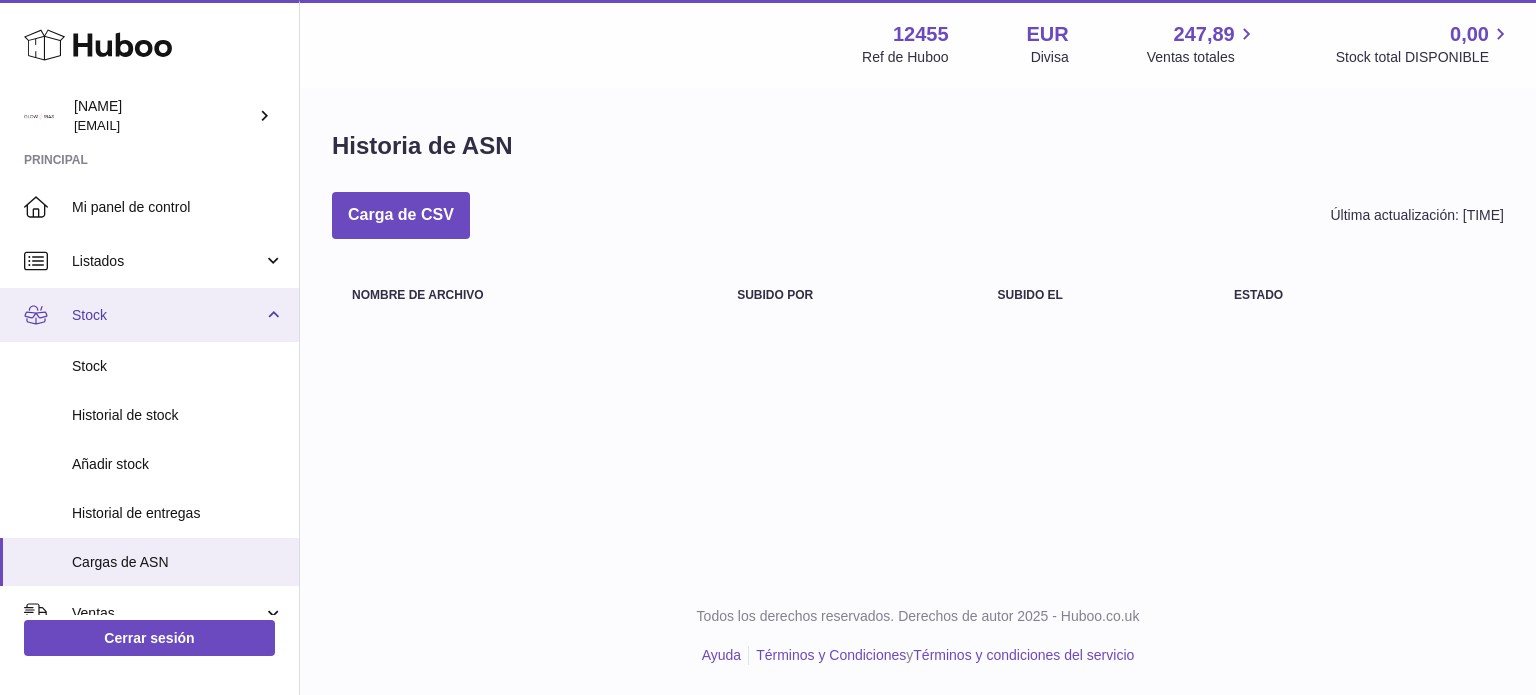 click on "Stock" at bounding box center (167, 315) 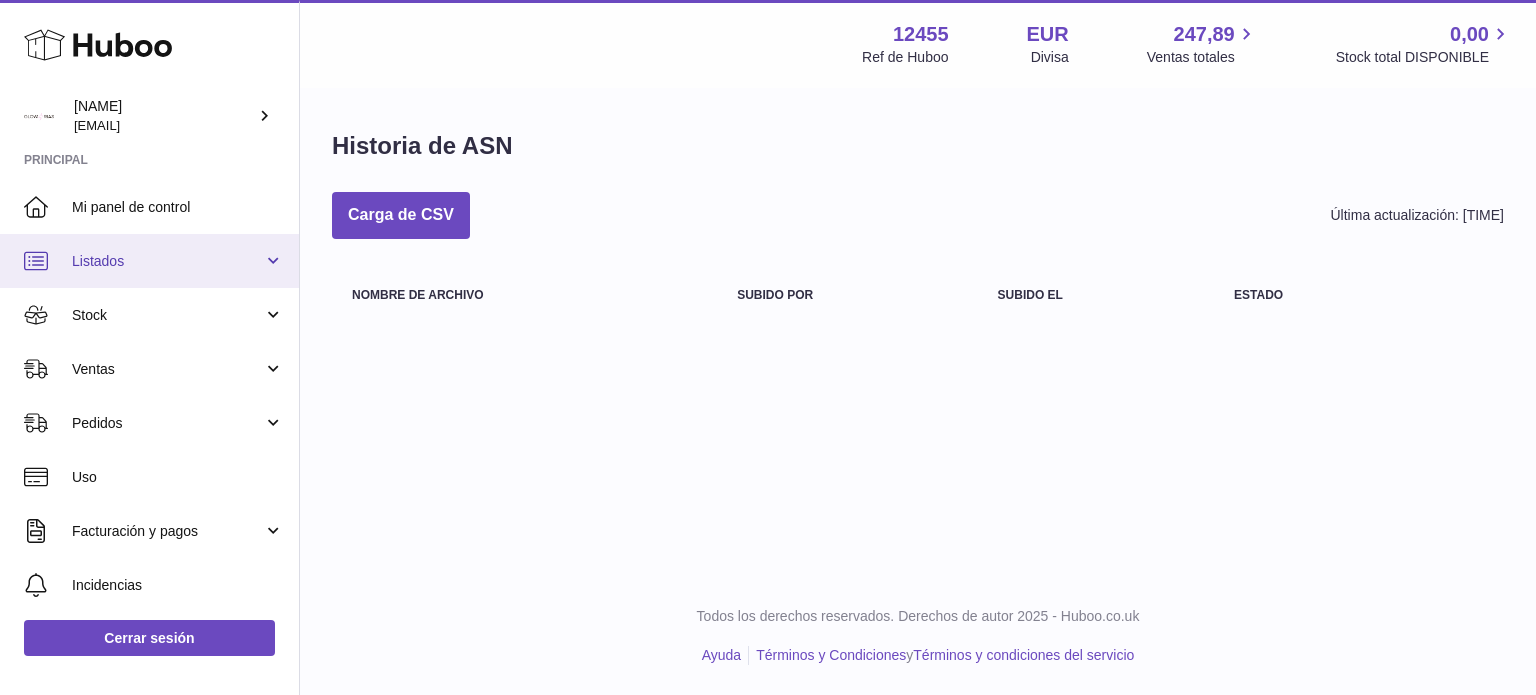 click on "Listados" at bounding box center (167, 261) 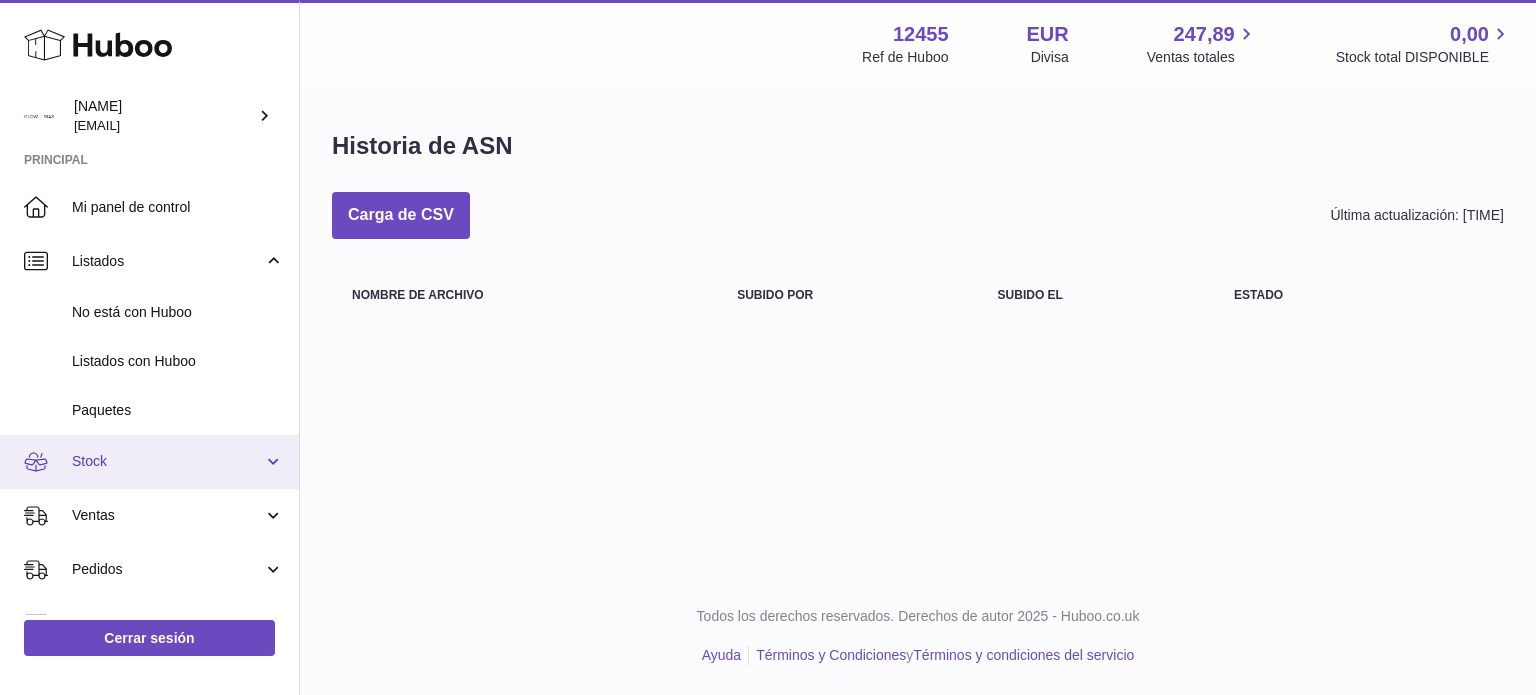 click on "Stock" at bounding box center [167, 461] 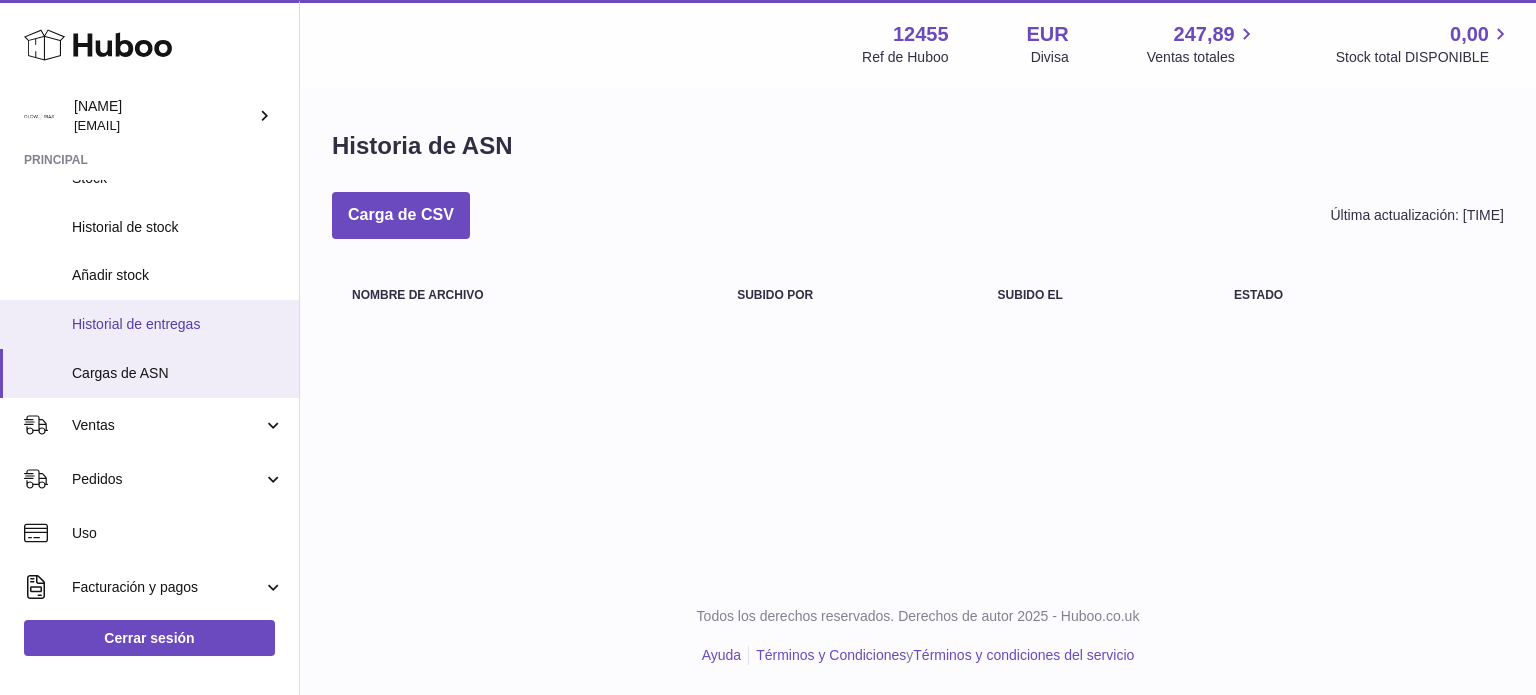 scroll, scrollTop: 466, scrollLeft: 0, axis: vertical 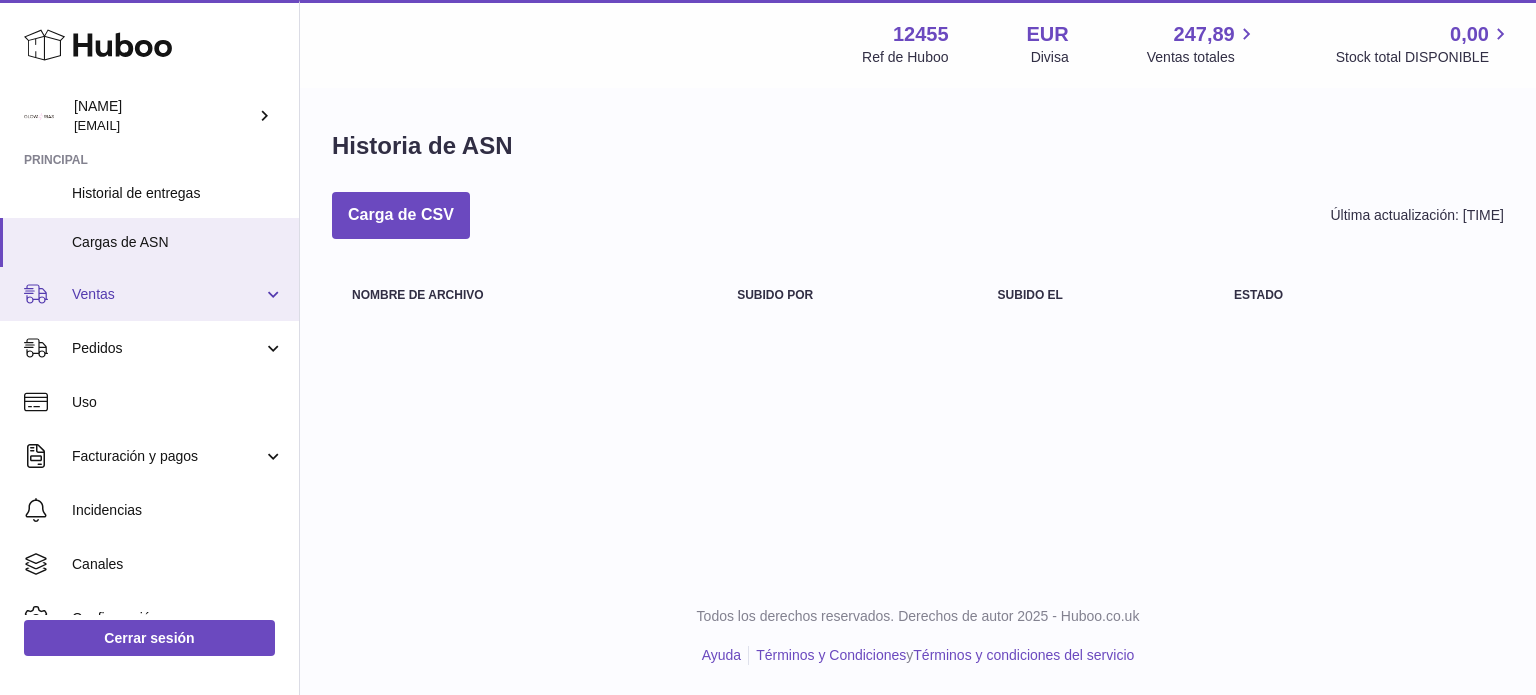 click on "Ventas" at bounding box center (167, 294) 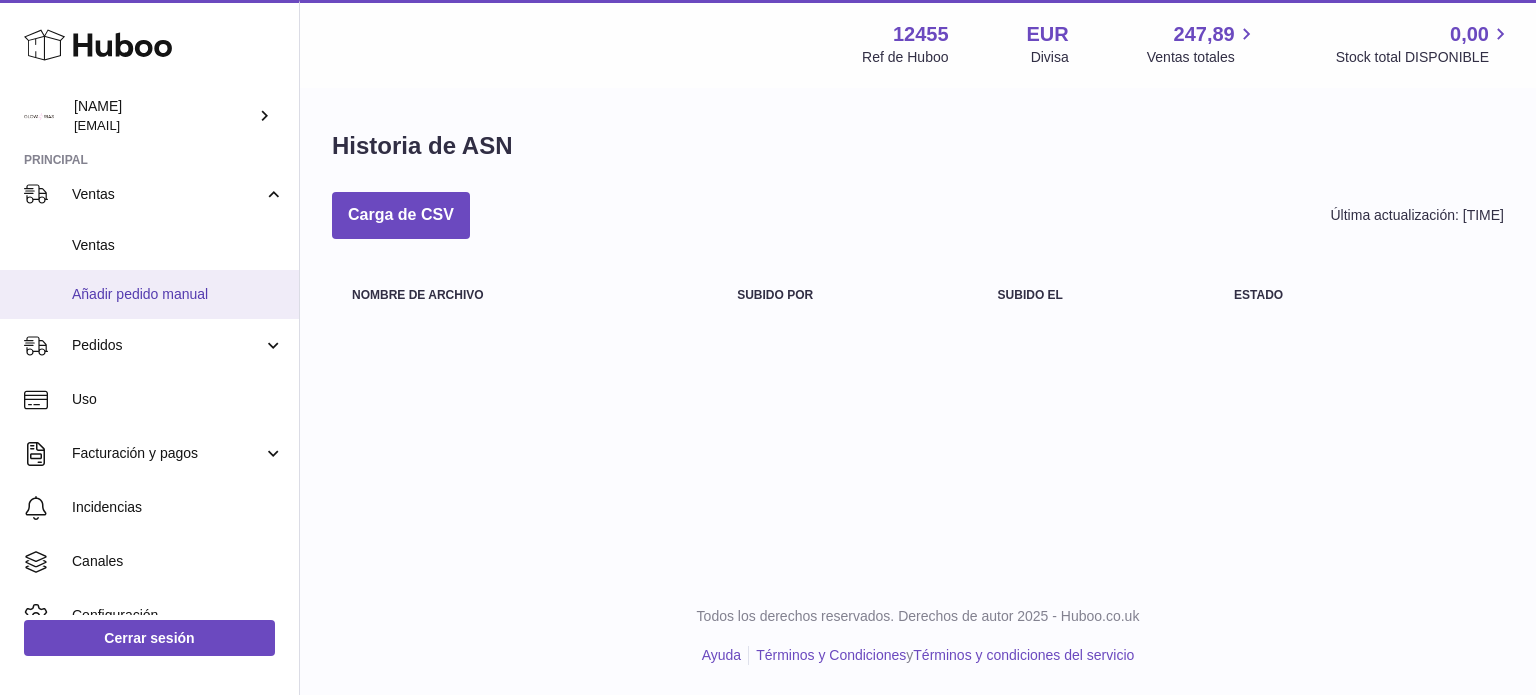 scroll, scrollTop: 633, scrollLeft: 0, axis: vertical 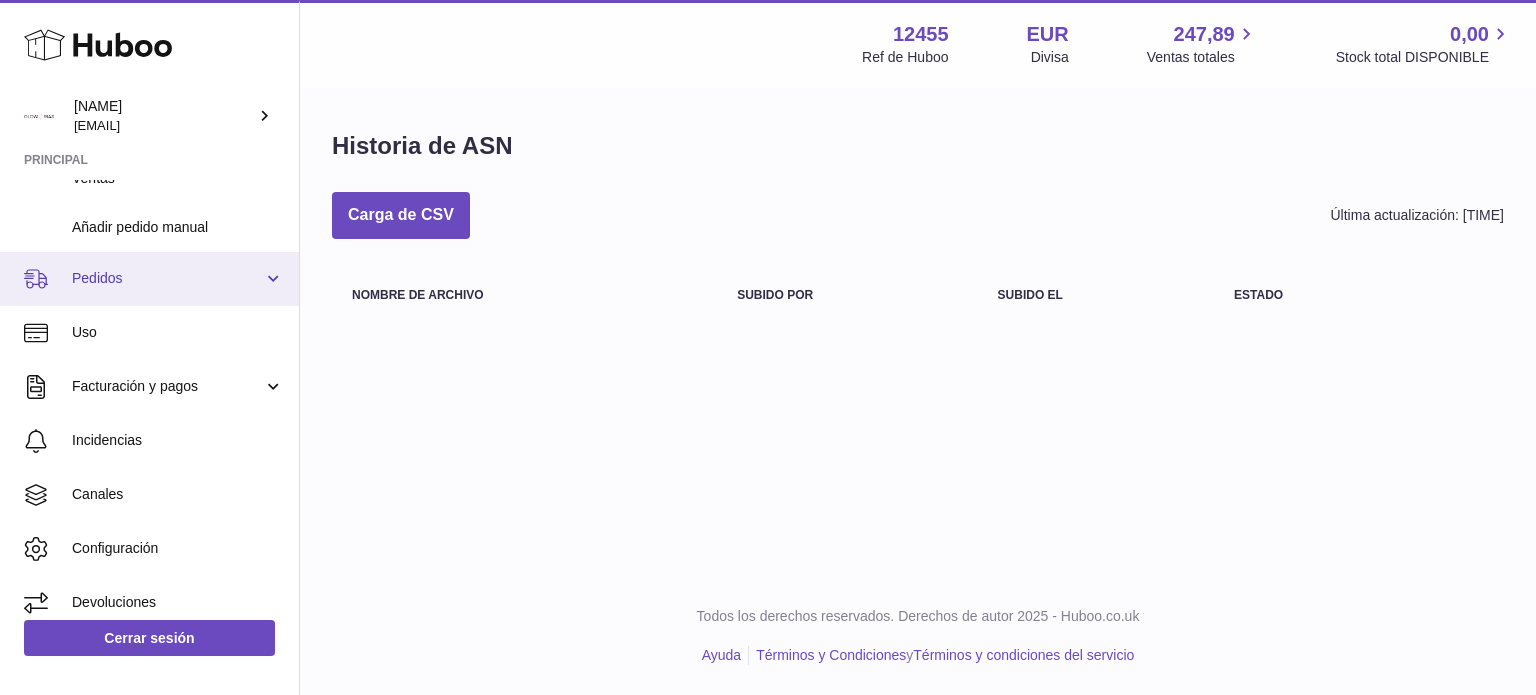 click on "Pedidos" at bounding box center [167, 278] 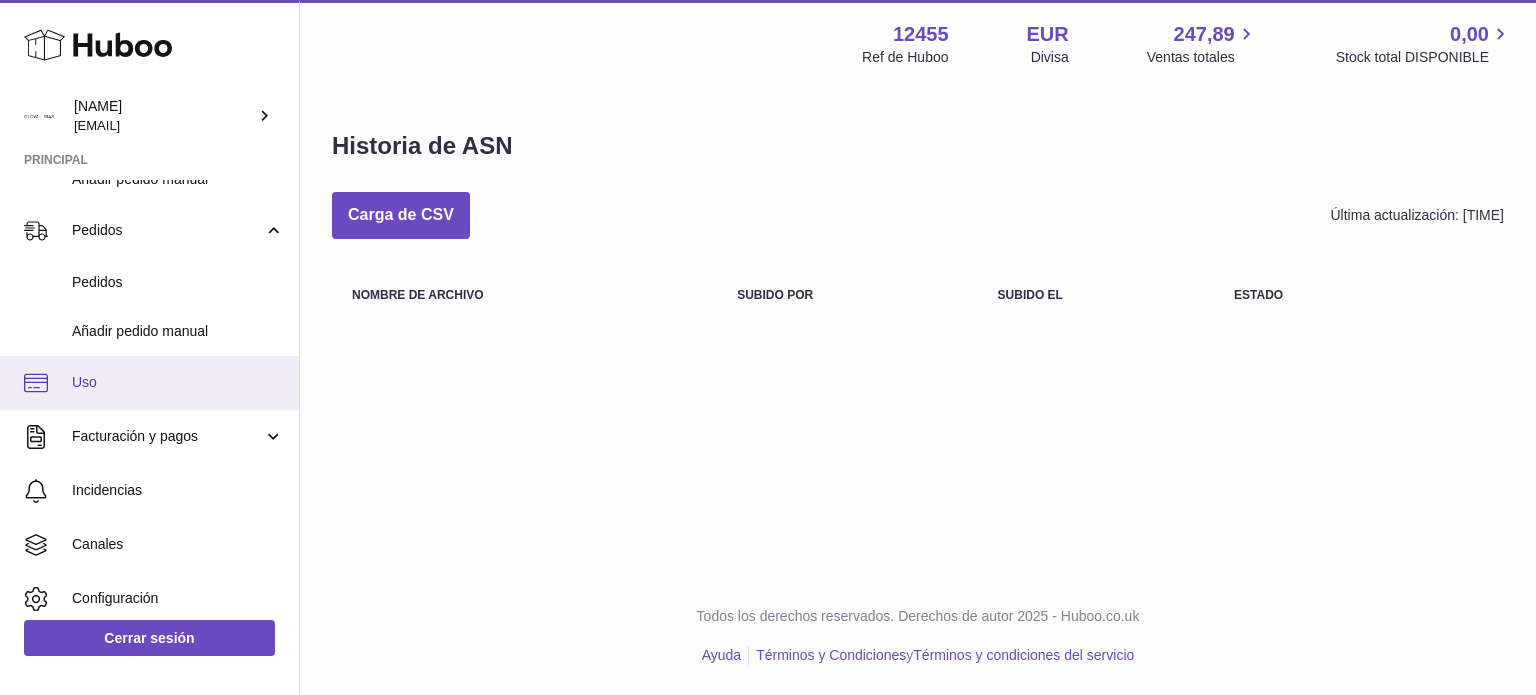 scroll, scrollTop: 745, scrollLeft: 0, axis: vertical 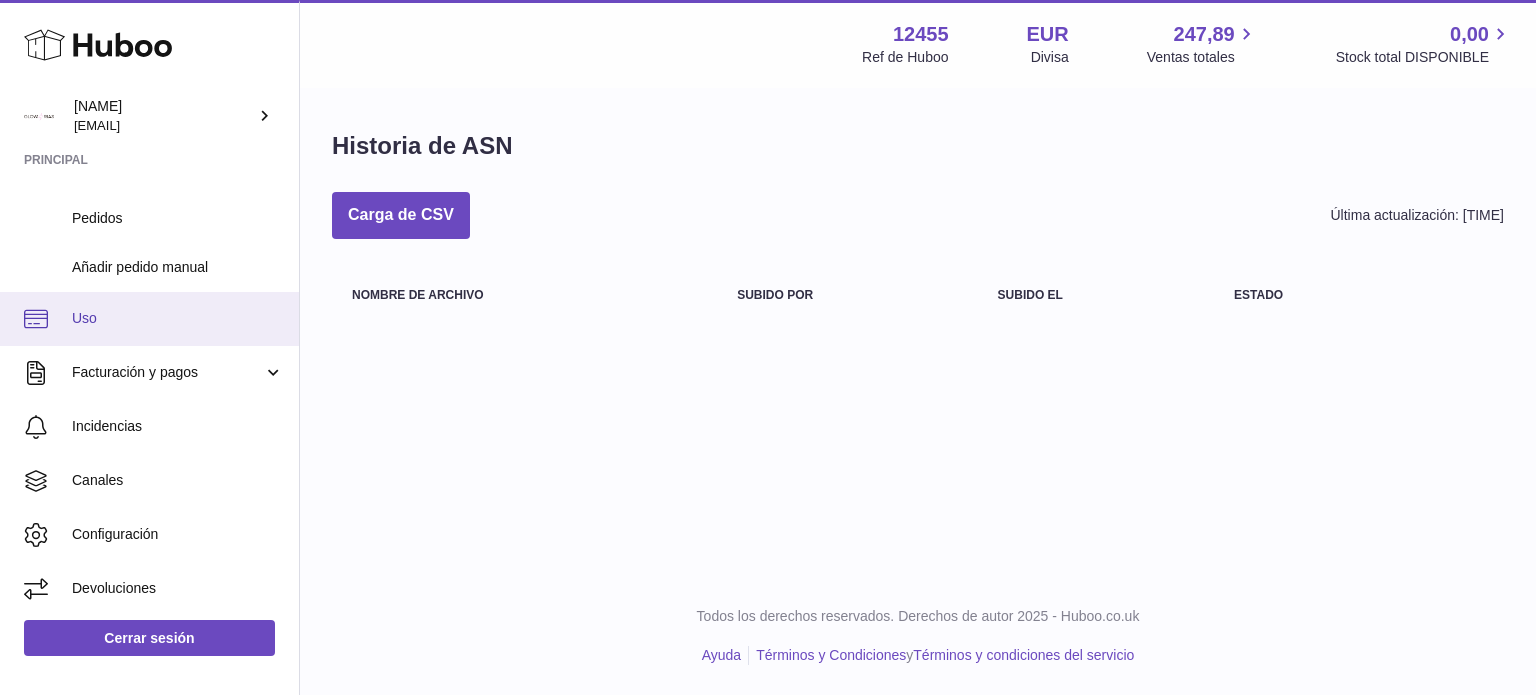 click on "Uso" at bounding box center (178, 318) 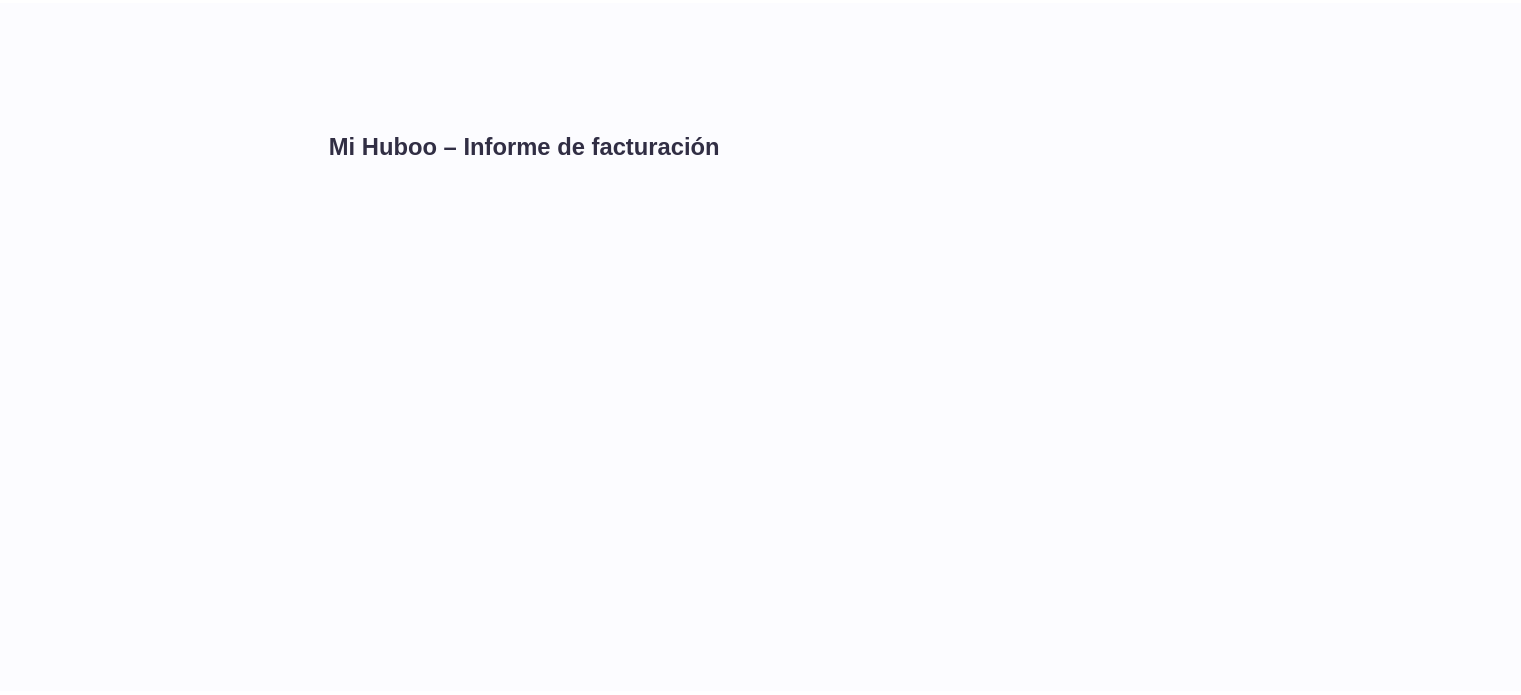 scroll, scrollTop: 0, scrollLeft: 0, axis: both 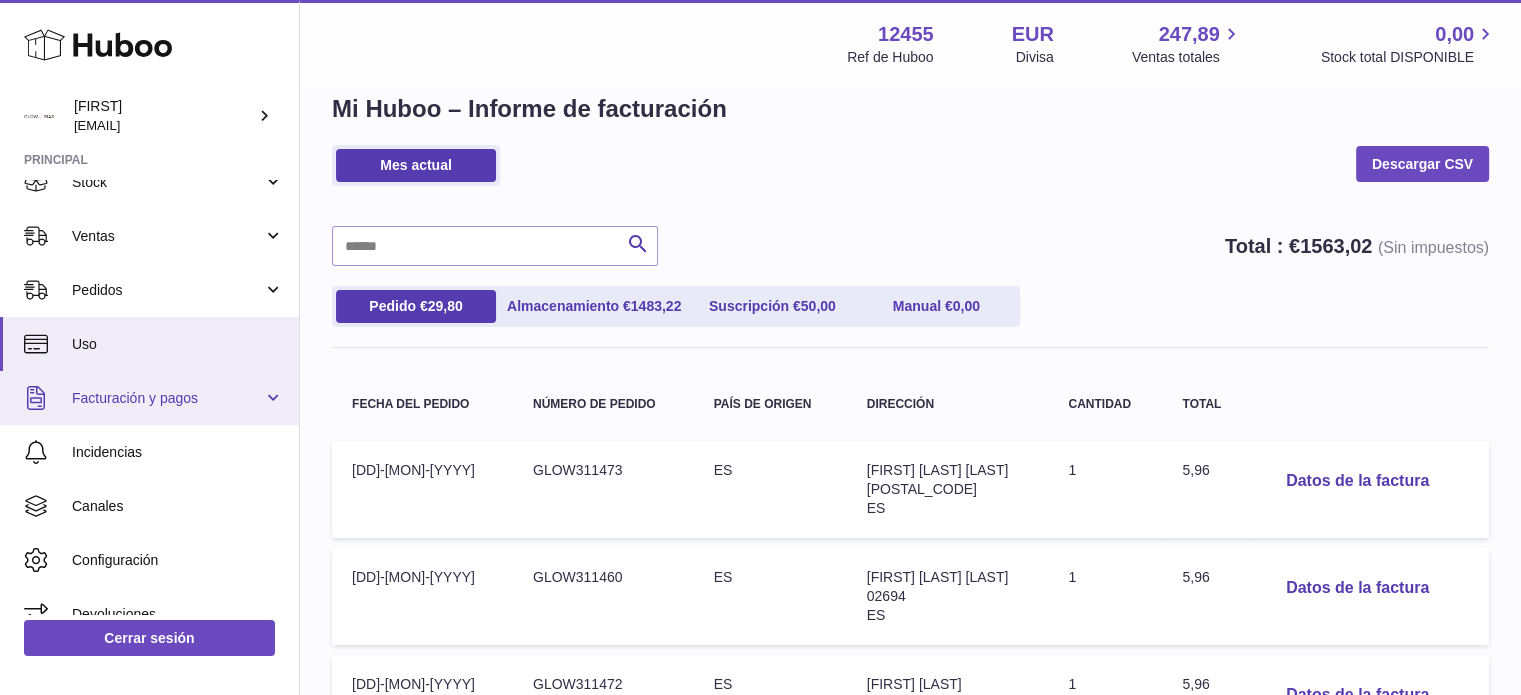 click on "Facturación y pagos" at bounding box center (149, 398) 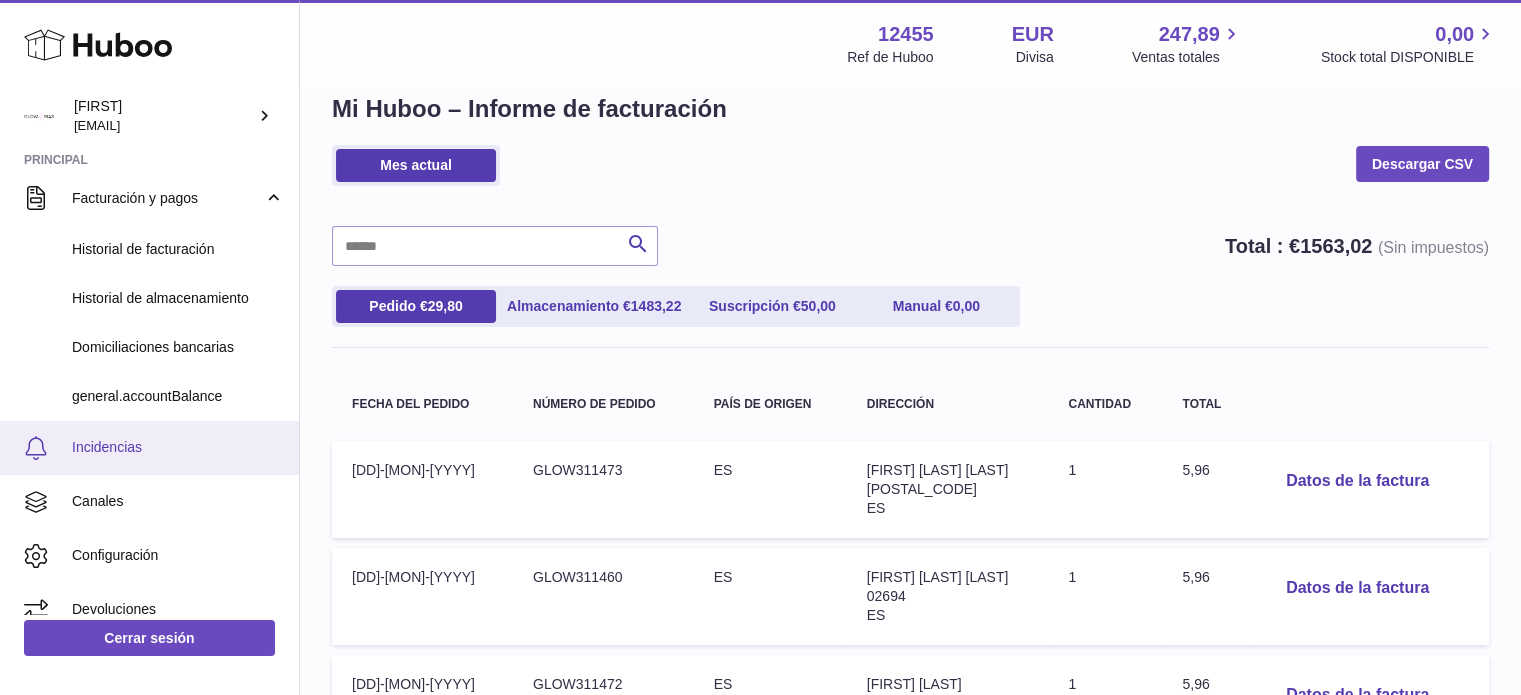 scroll, scrollTop: 354, scrollLeft: 0, axis: vertical 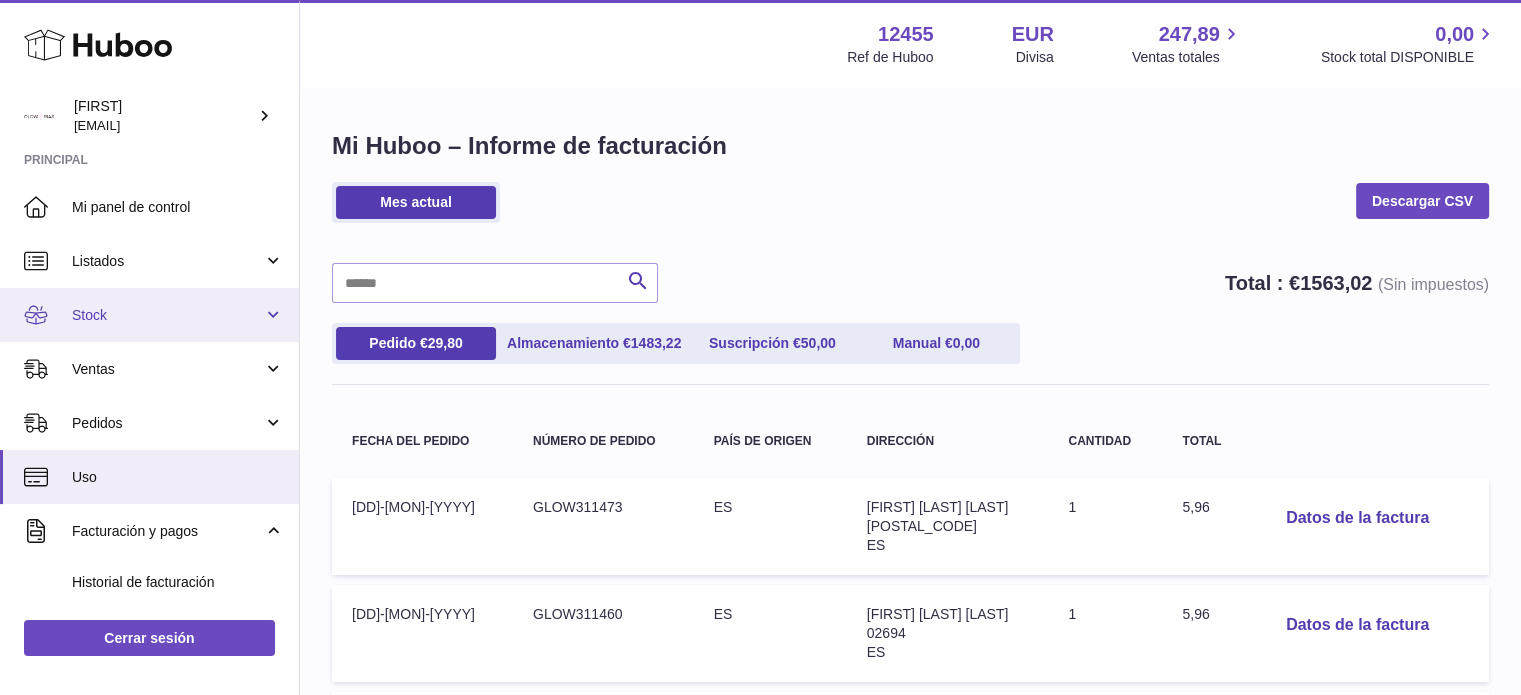 click on "Stock" at bounding box center (167, 315) 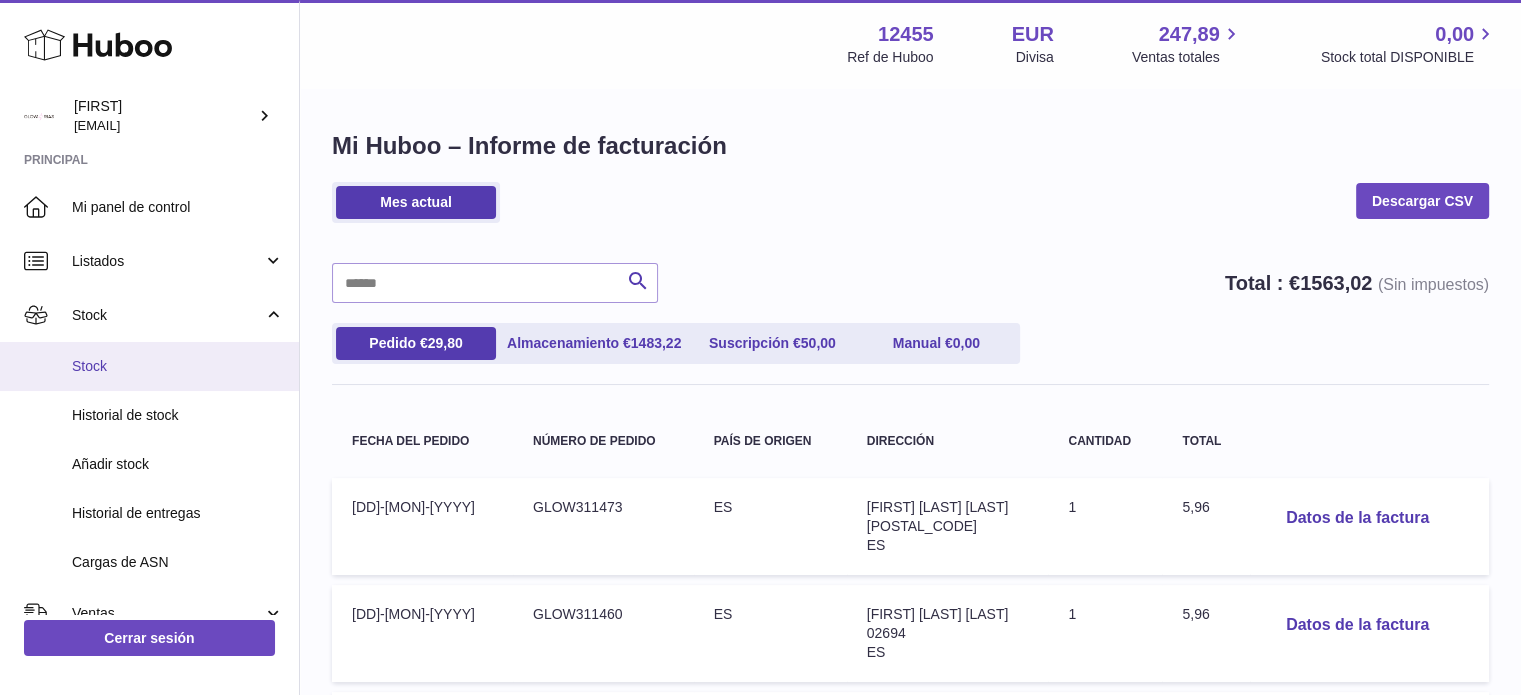 click on "Stock" at bounding box center [178, 366] 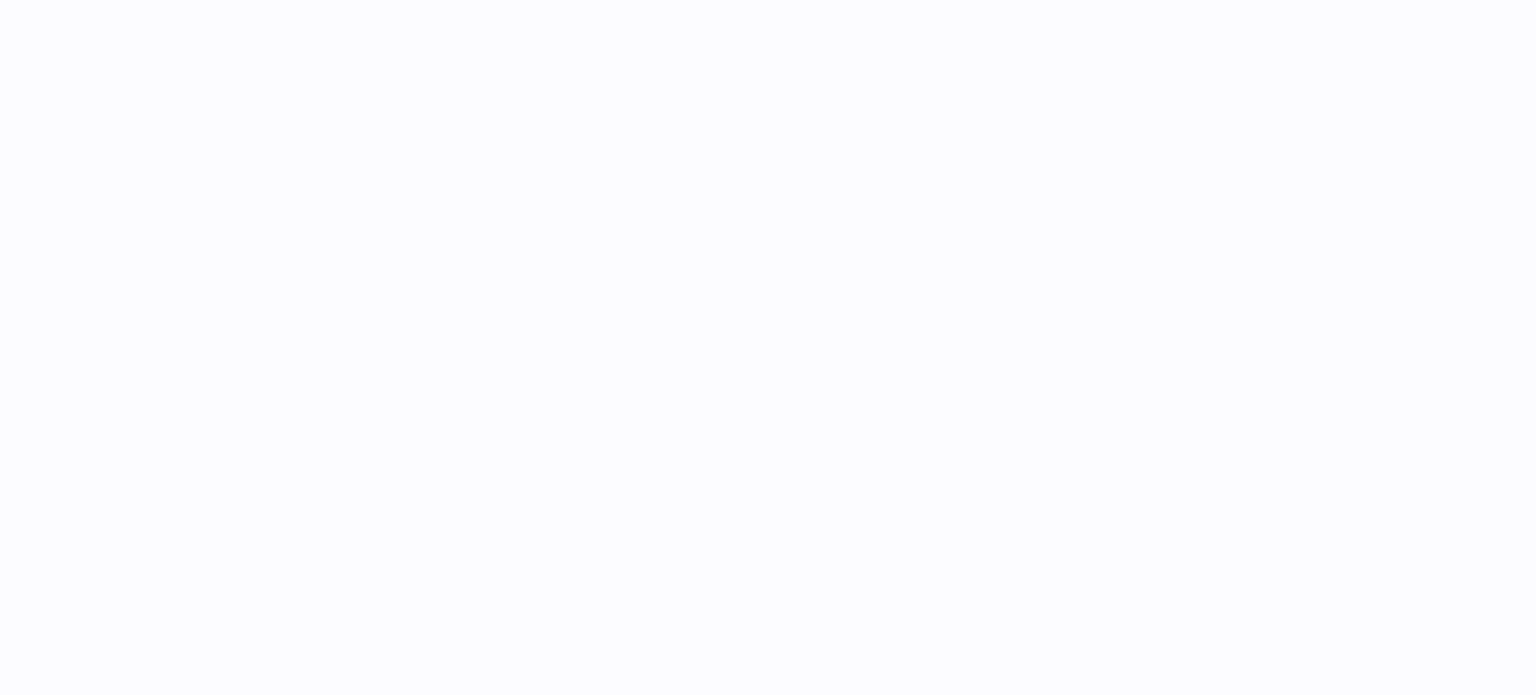 scroll, scrollTop: 0, scrollLeft: 0, axis: both 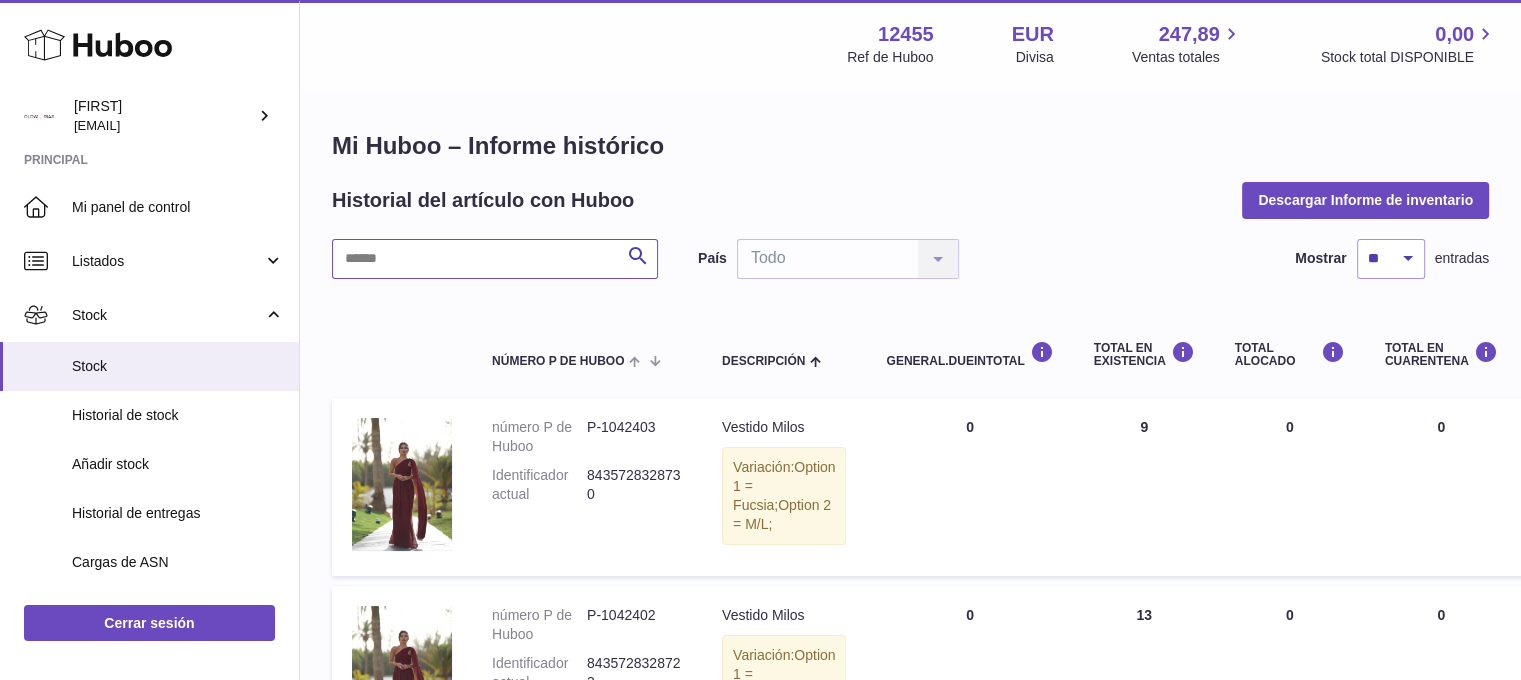click at bounding box center (495, 259) 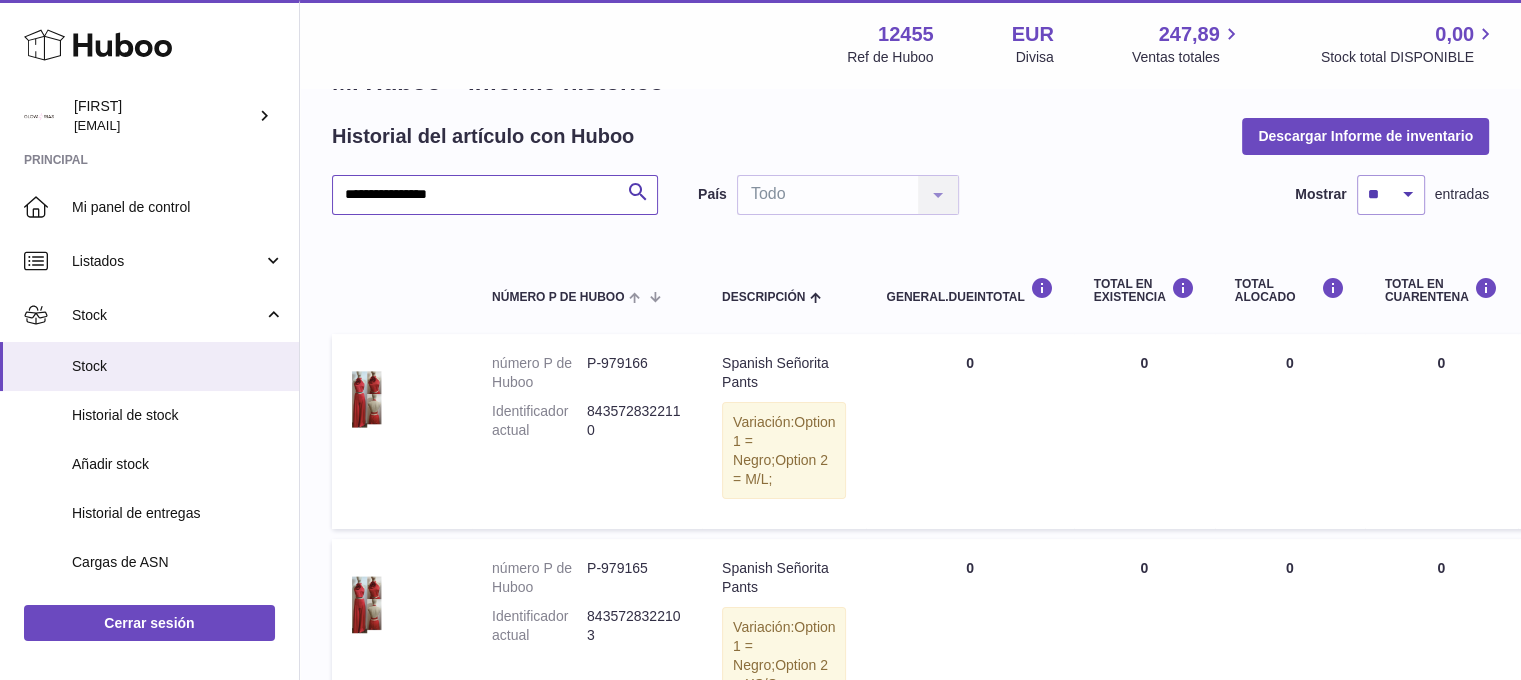 scroll, scrollTop: 52, scrollLeft: 0, axis: vertical 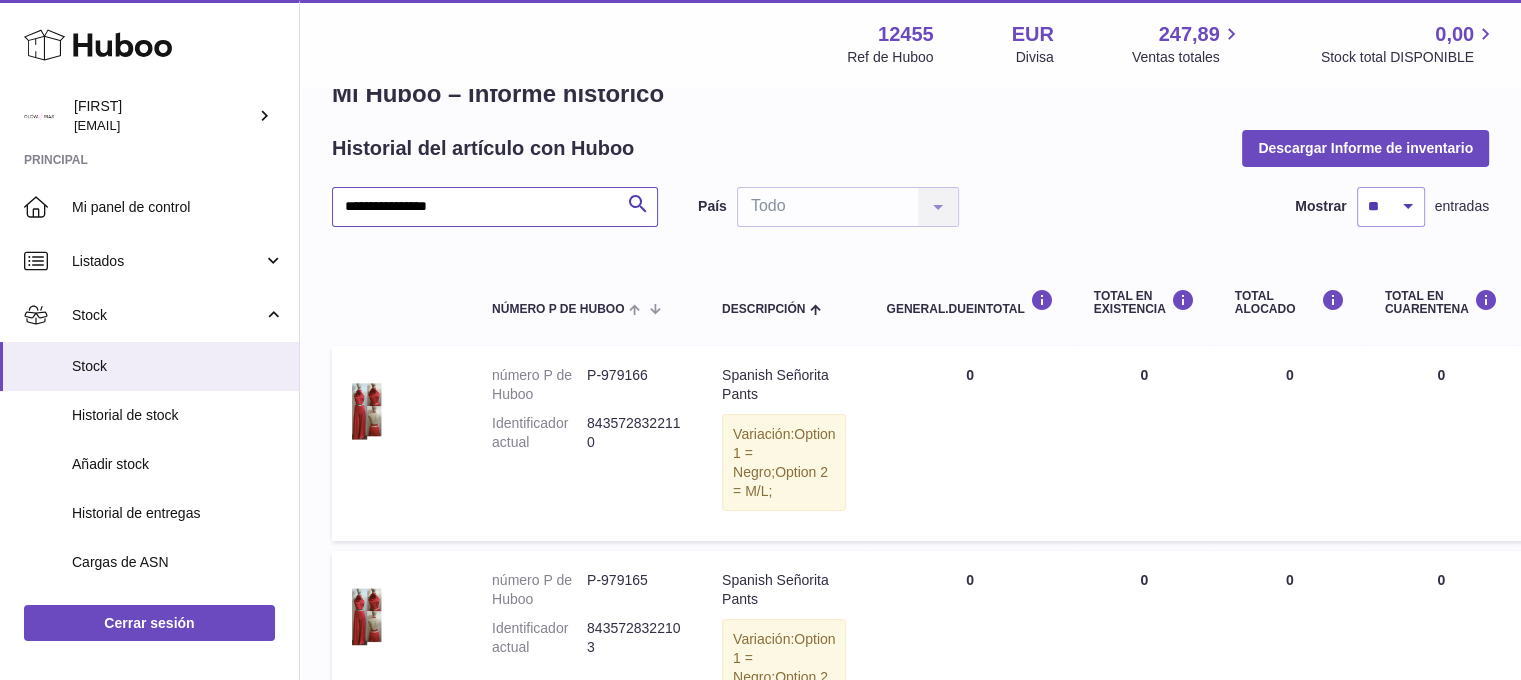 type on "**********" 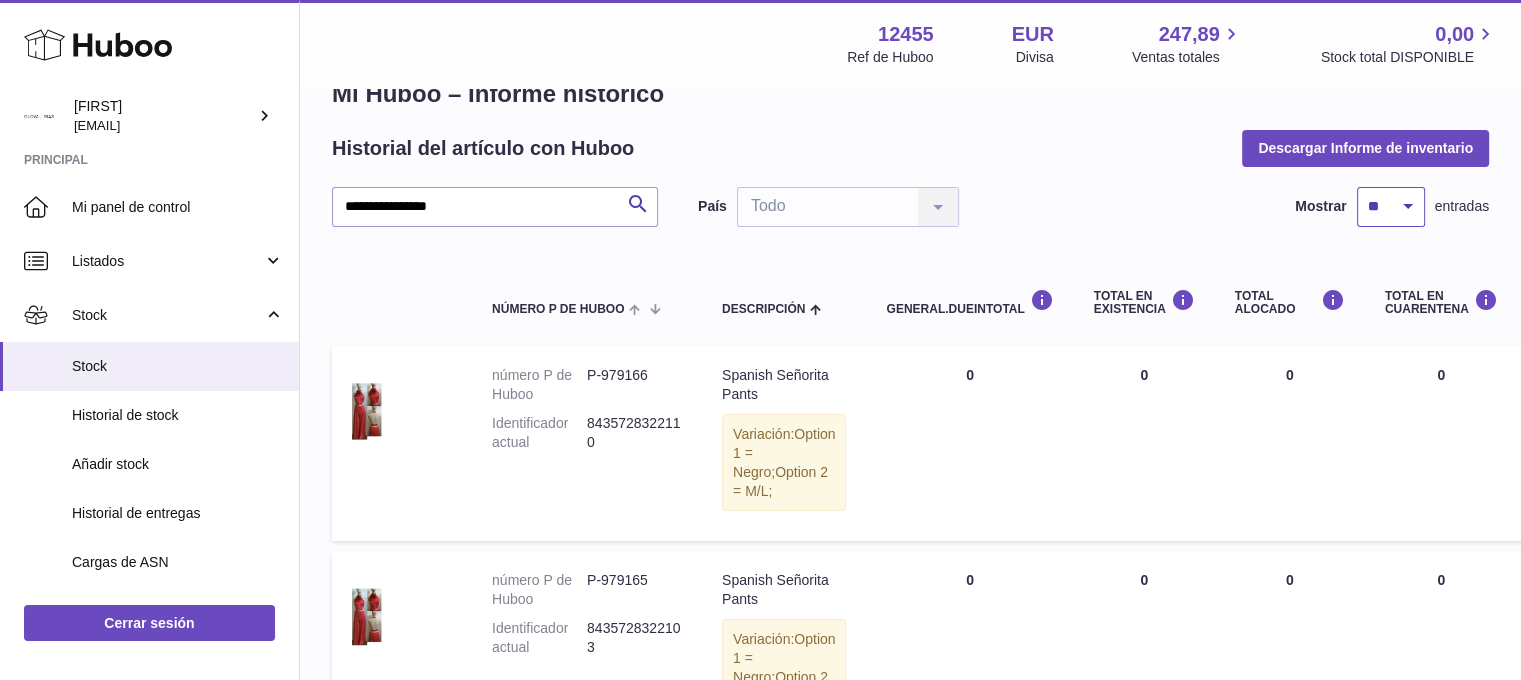 click on "** ** ** ***" at bounding box center [1391, 207] 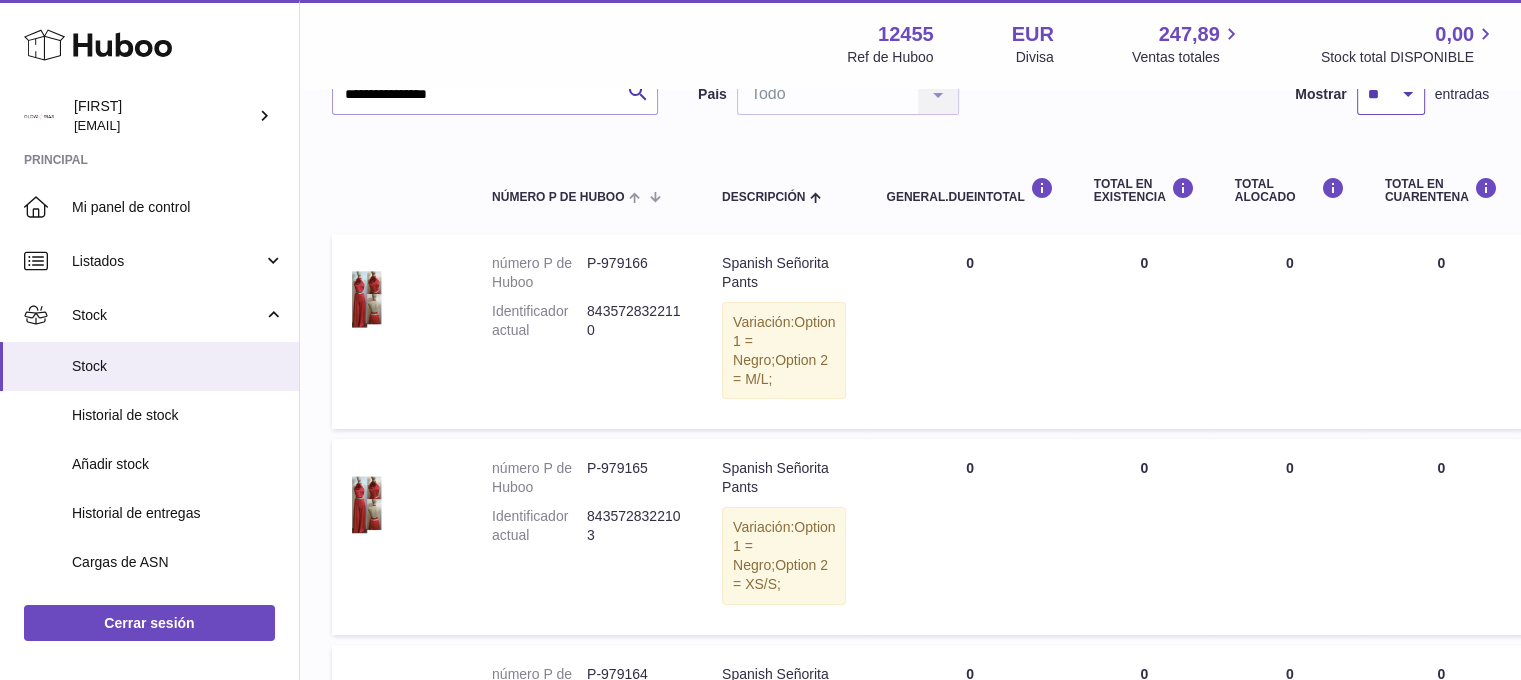 scroll, scrollTop: 185, scrollLeft: 0, axis: vertical 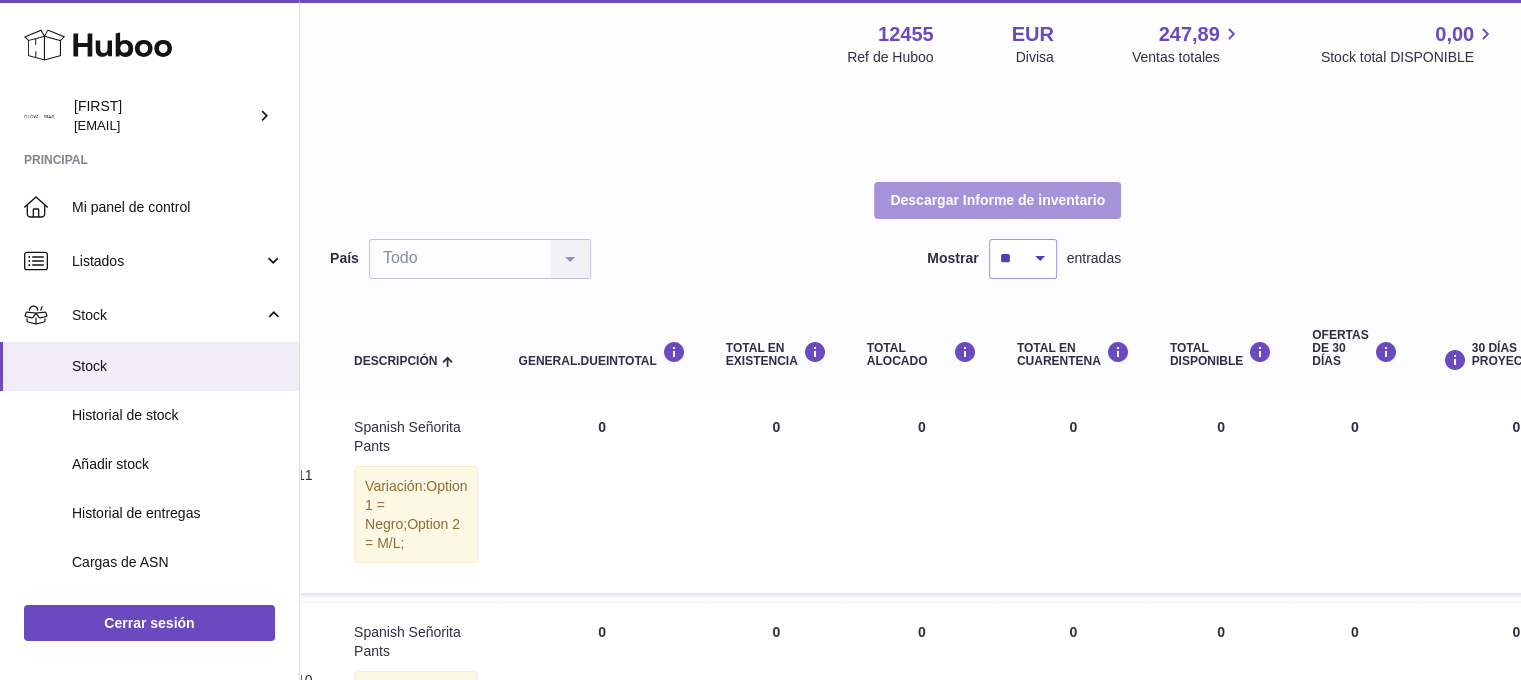 click on "Descargar Informe de inventario" at bounding box center (997, 200) 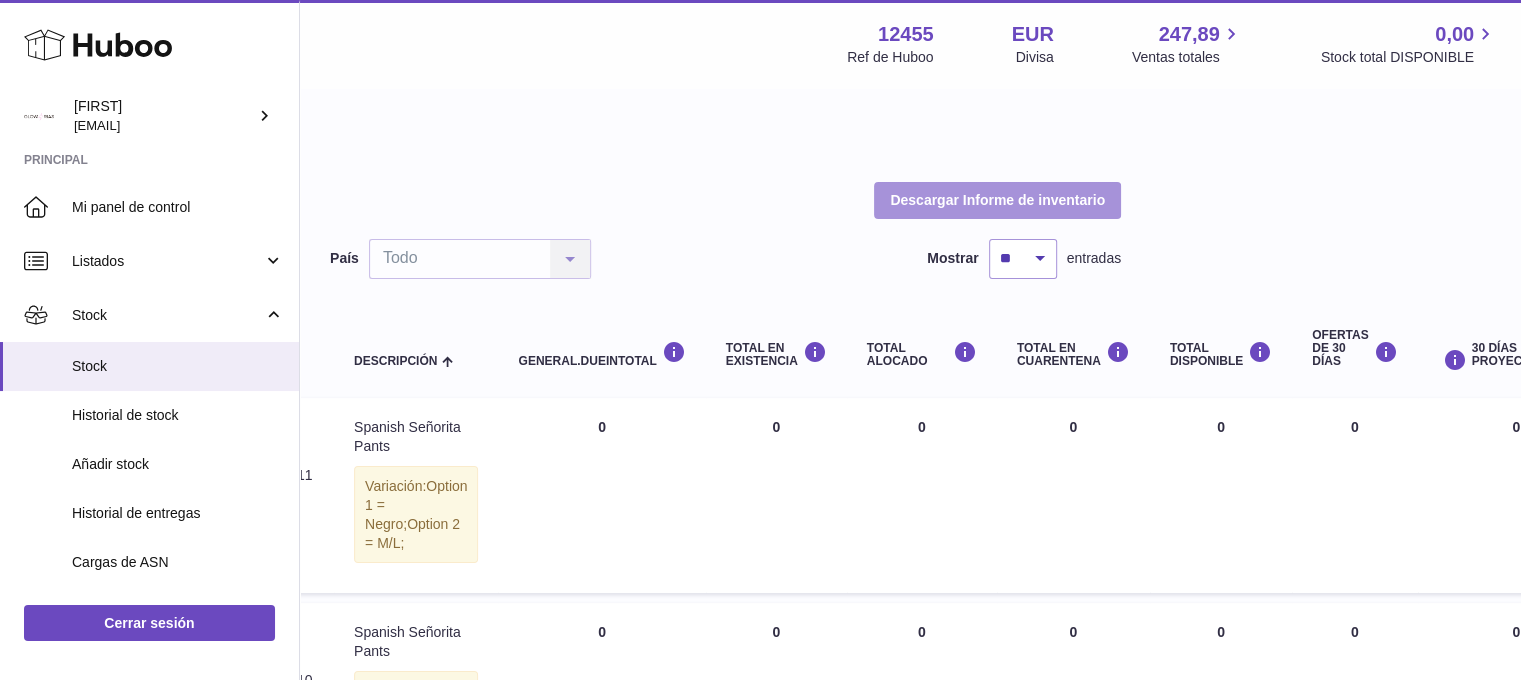 type 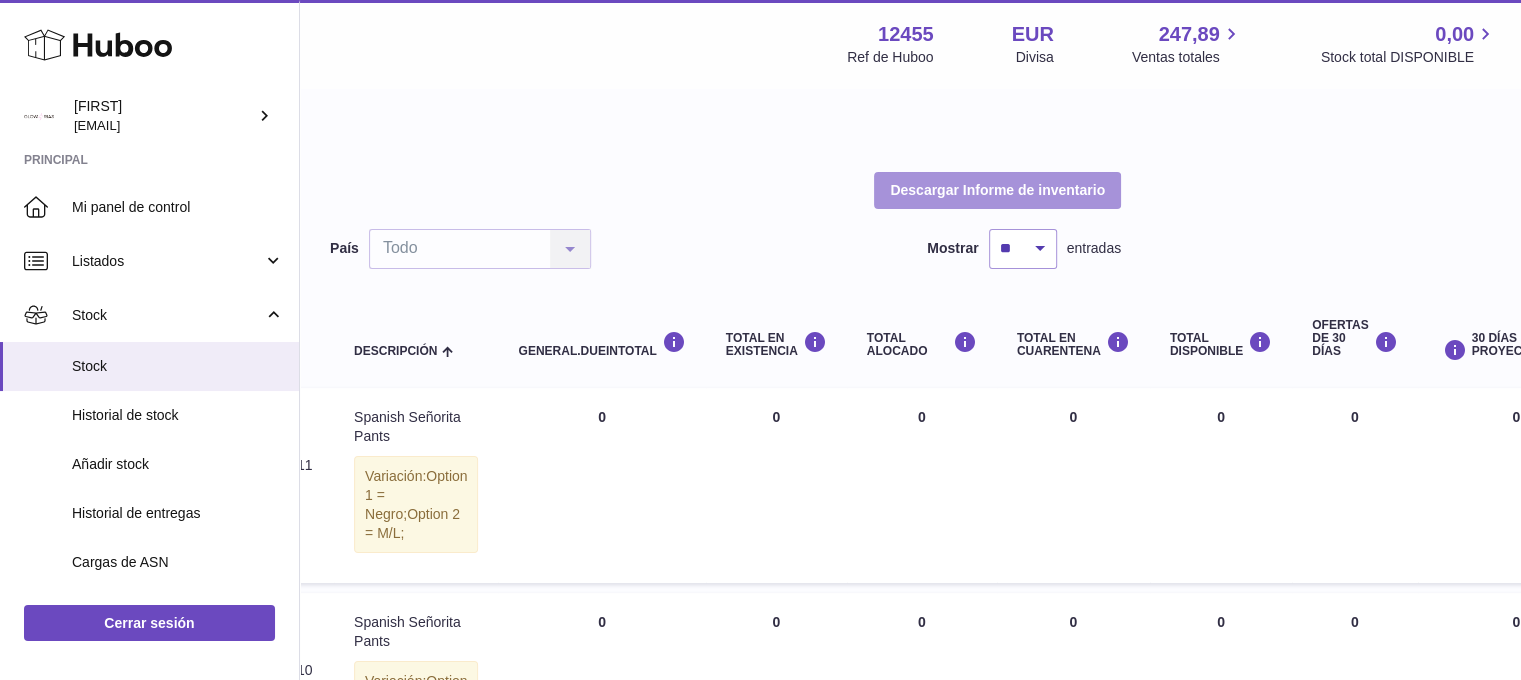 scroll, scrollTop: 0, scrollLeft: 368, axis: horizontal 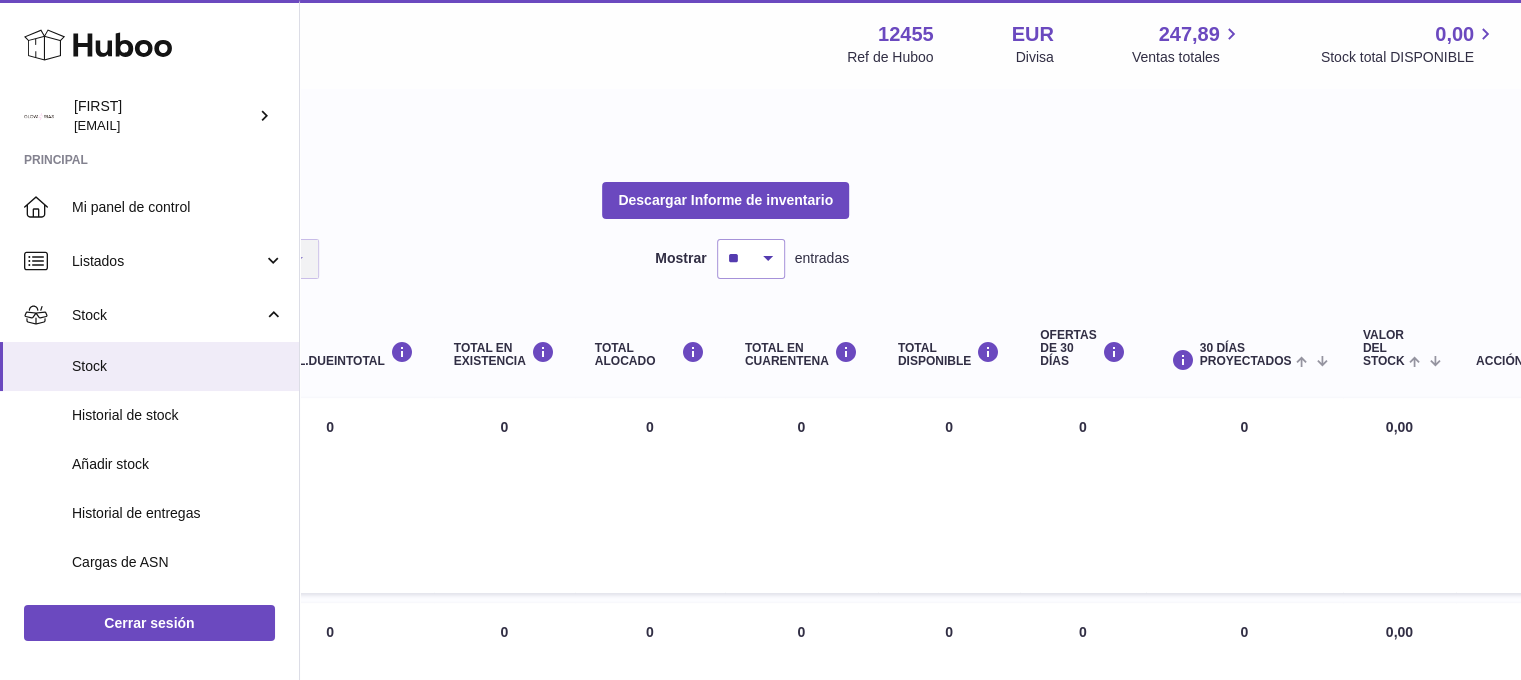 click on "Acción" at bounding box center [1499, 361] 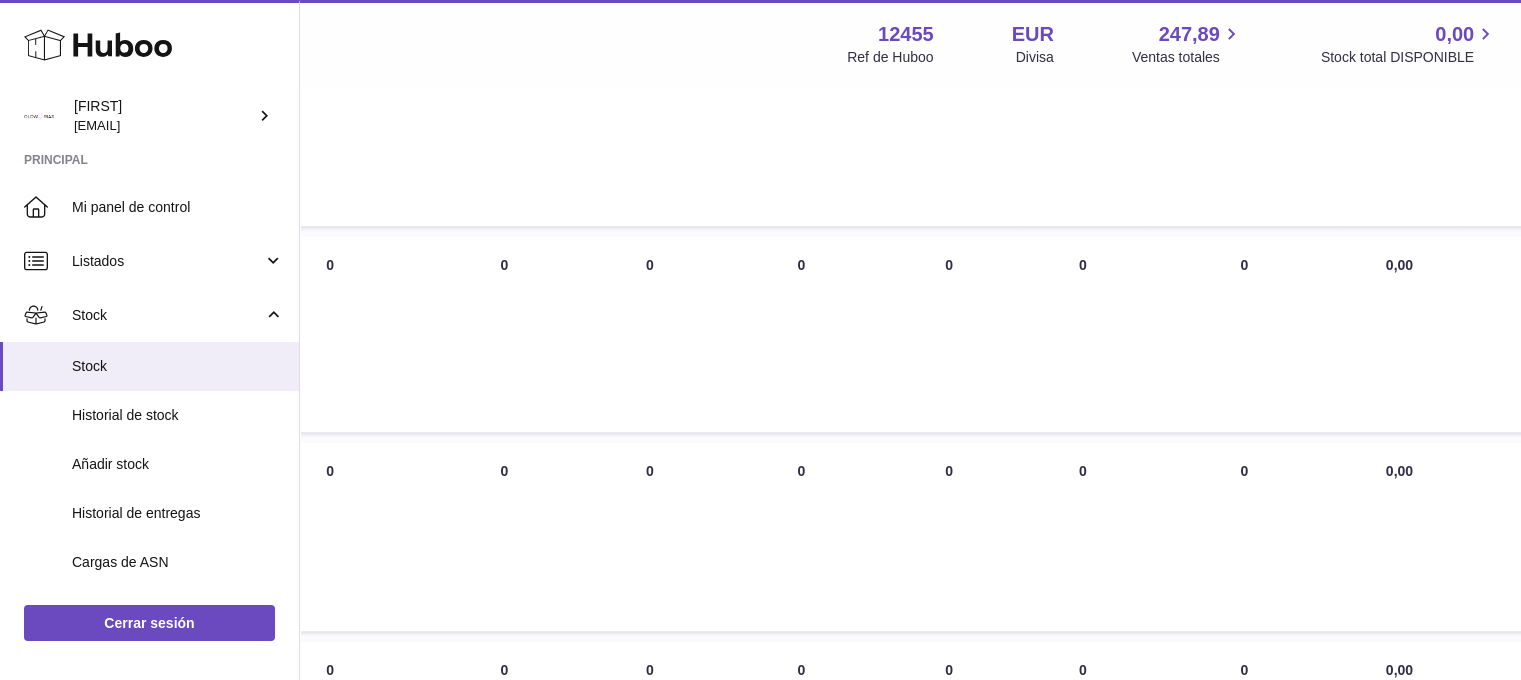 scroll, scrollTop: 1366, scrollLeft: 640, axis: both 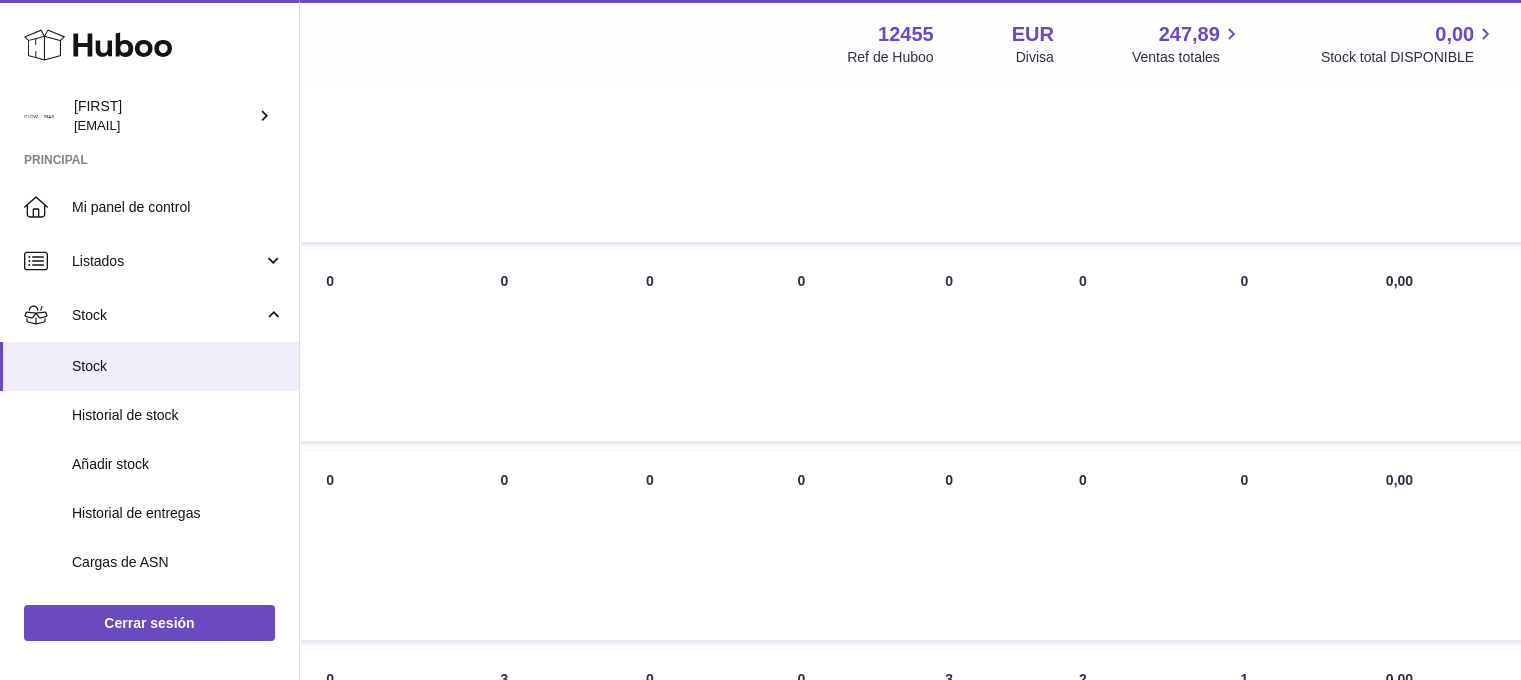 click at bounding box center (1499, 346) 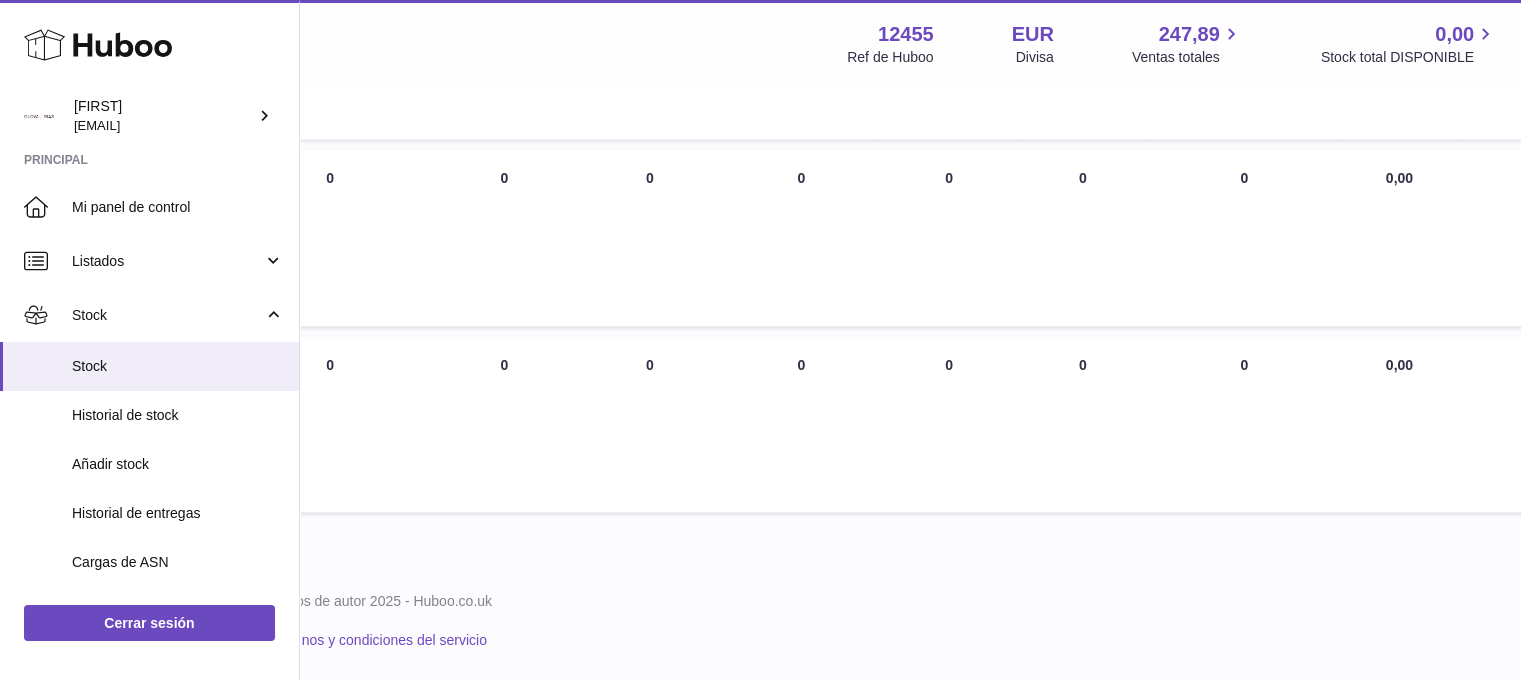 scroll, scrollTop: 2852, scrollLeft: 640, axis: both 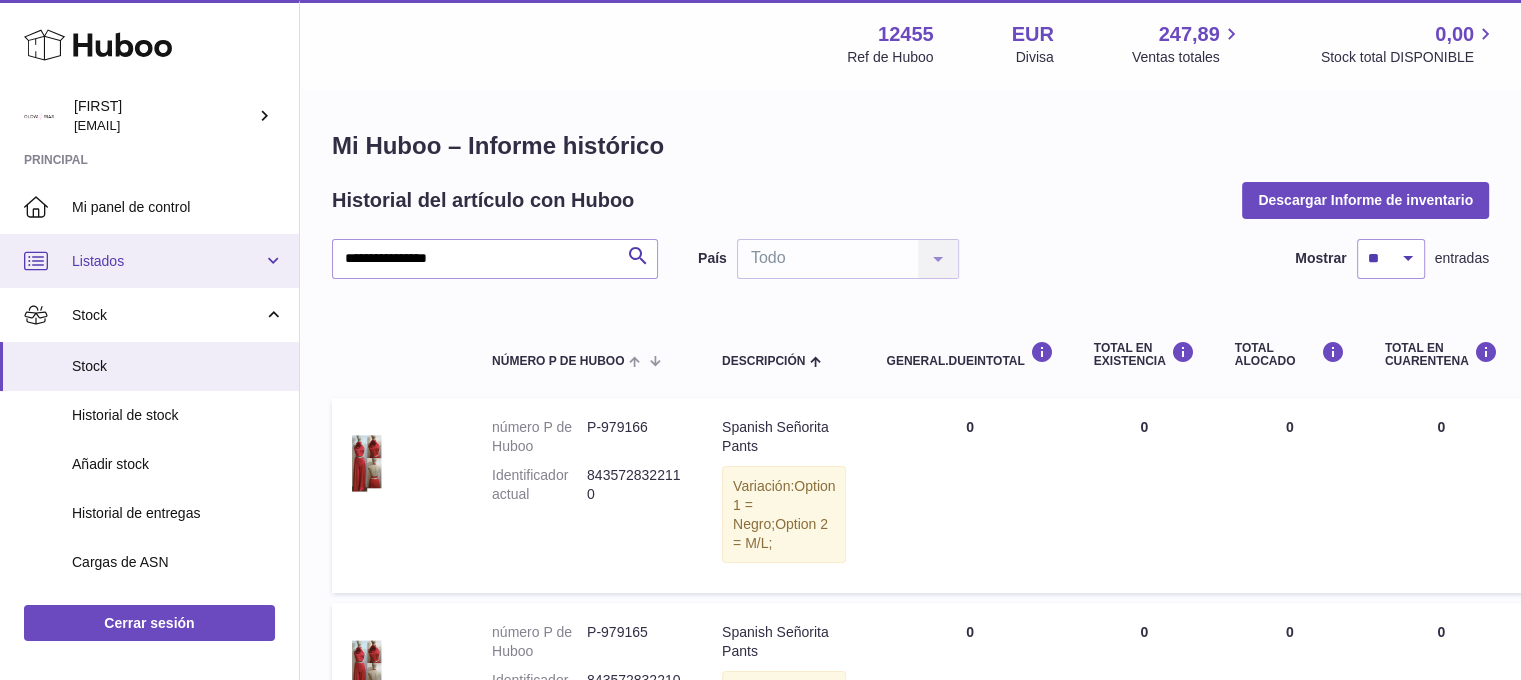 click on "Listados" at bounding box center [149, 261] 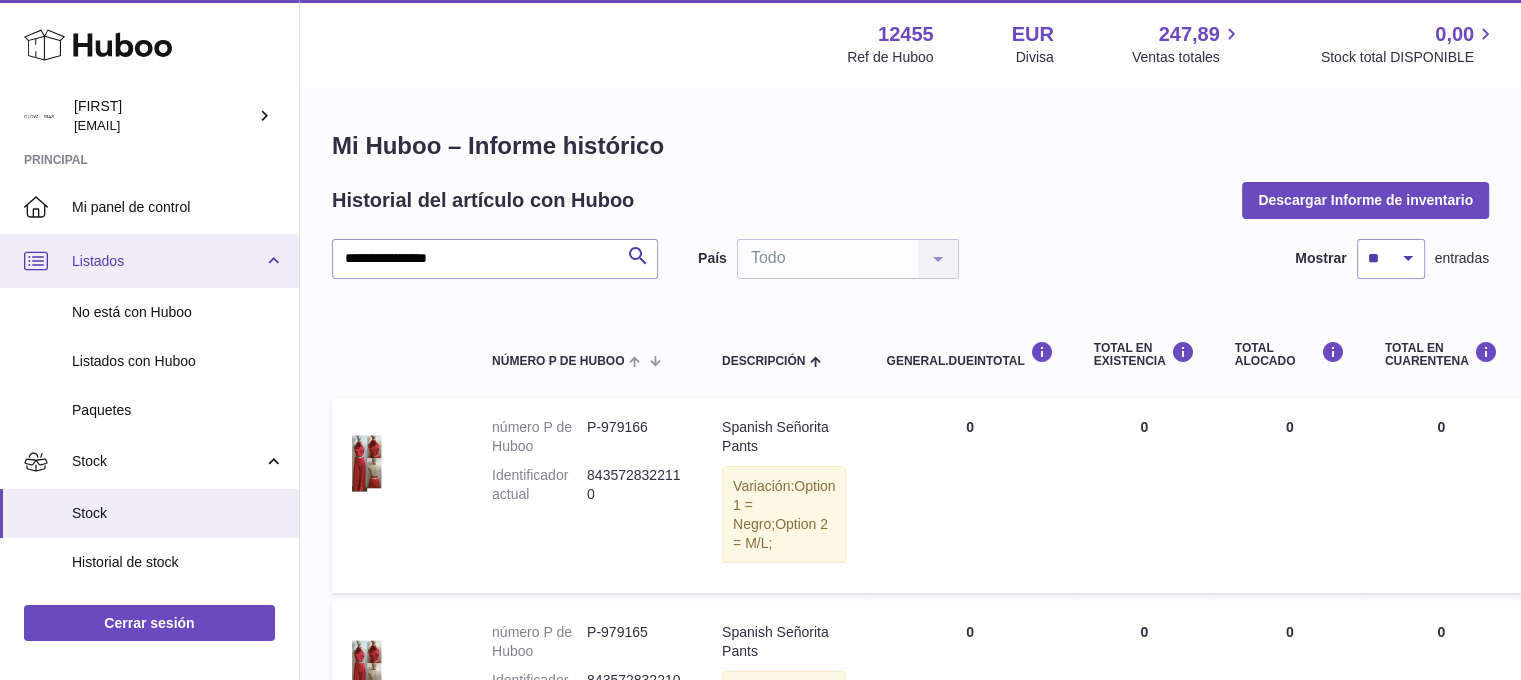 click on "Listados" at bounding box center [149, 261] 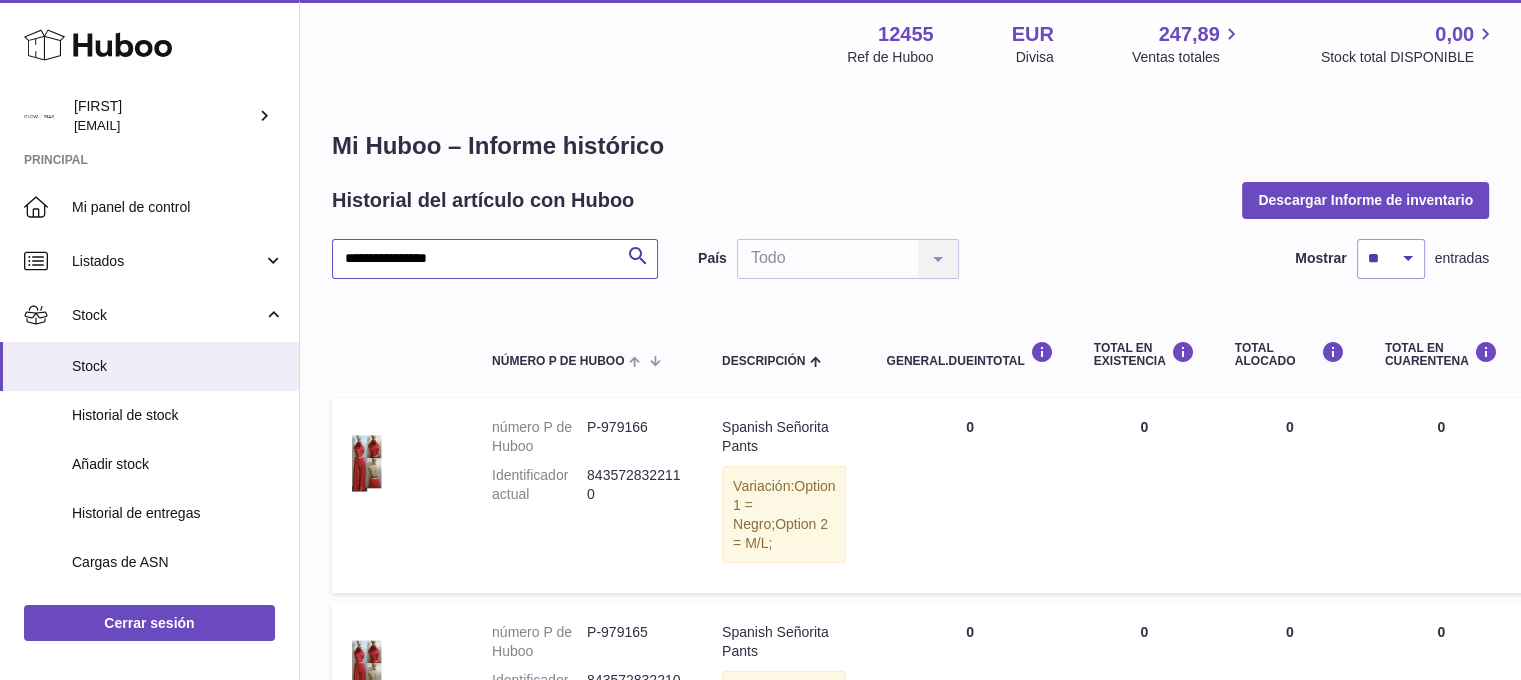 drag, startPoint x: 471, startPoint y: 257, endPoint x: 337, endPoint y: 255, distance: 134.01492 